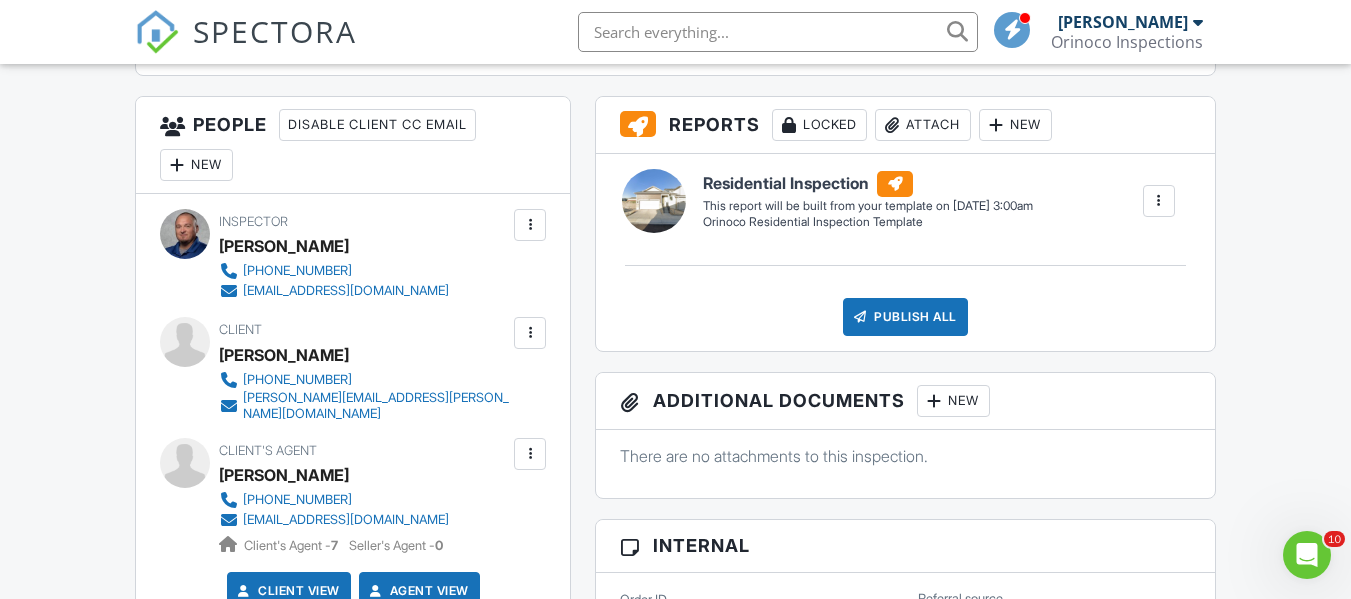scroll, scrollTop: 0, scrollLeft: 0, axis: both 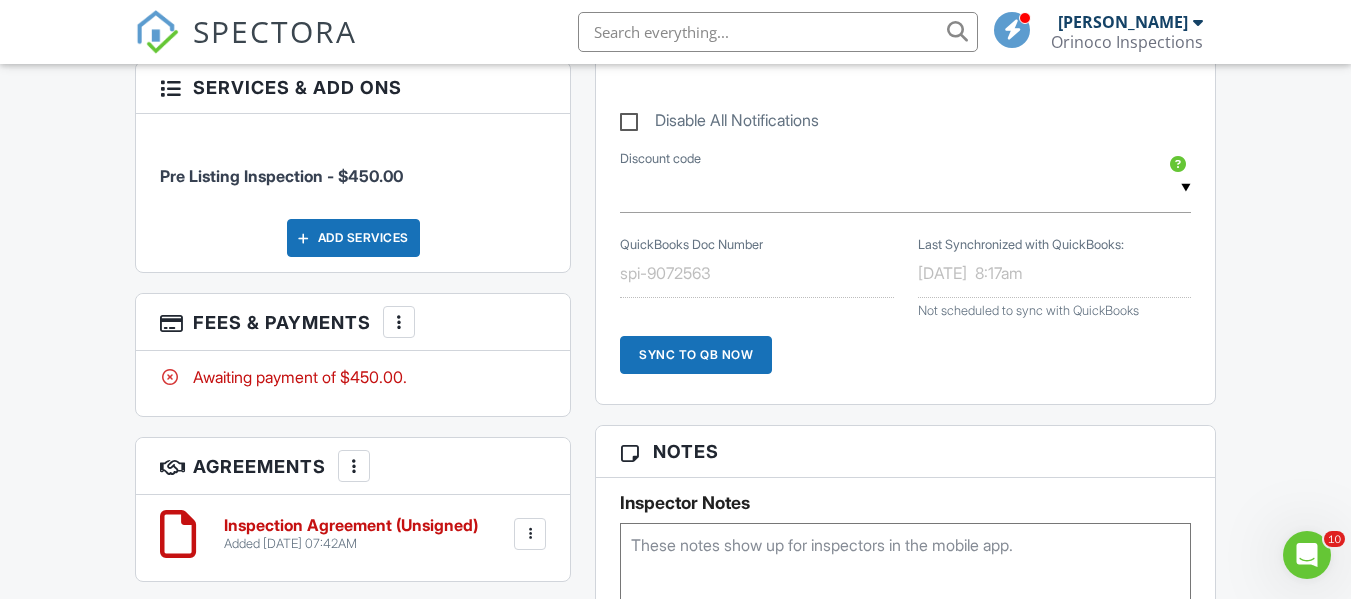 click at bounding box center [399, 322] 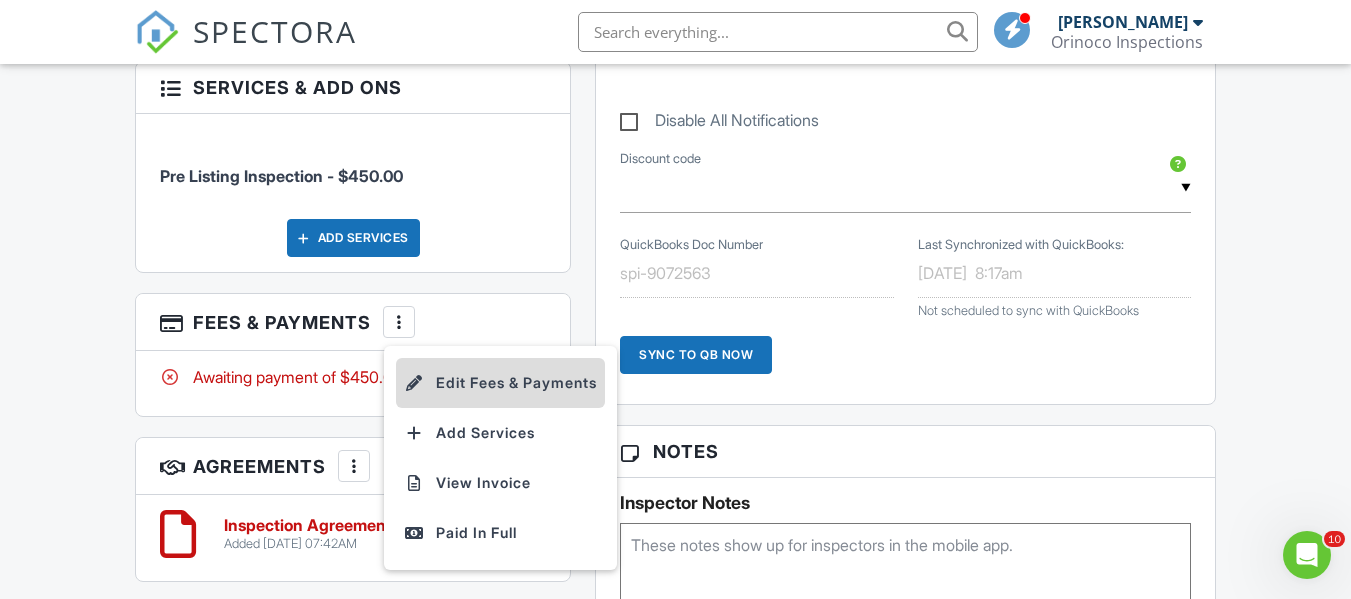 click on "Edit Fees & Payments" at bounding box center (500, 383) 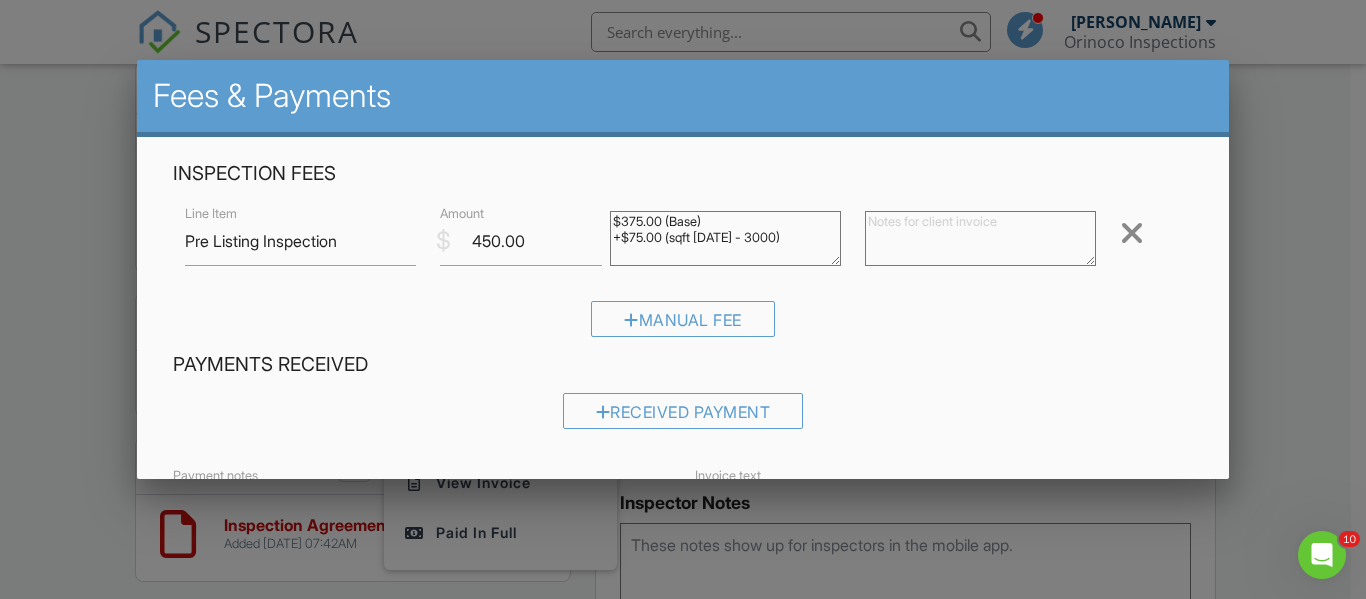click at bounding box center [1132, 233] 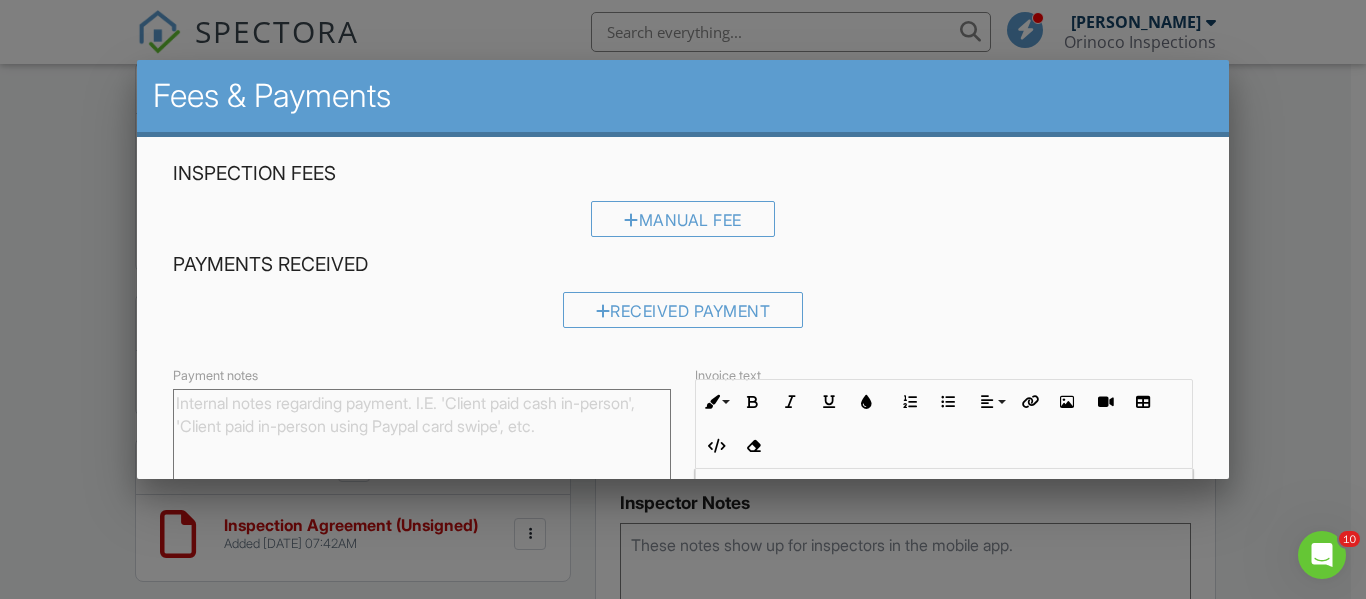 click at bounding box center (683, 274) 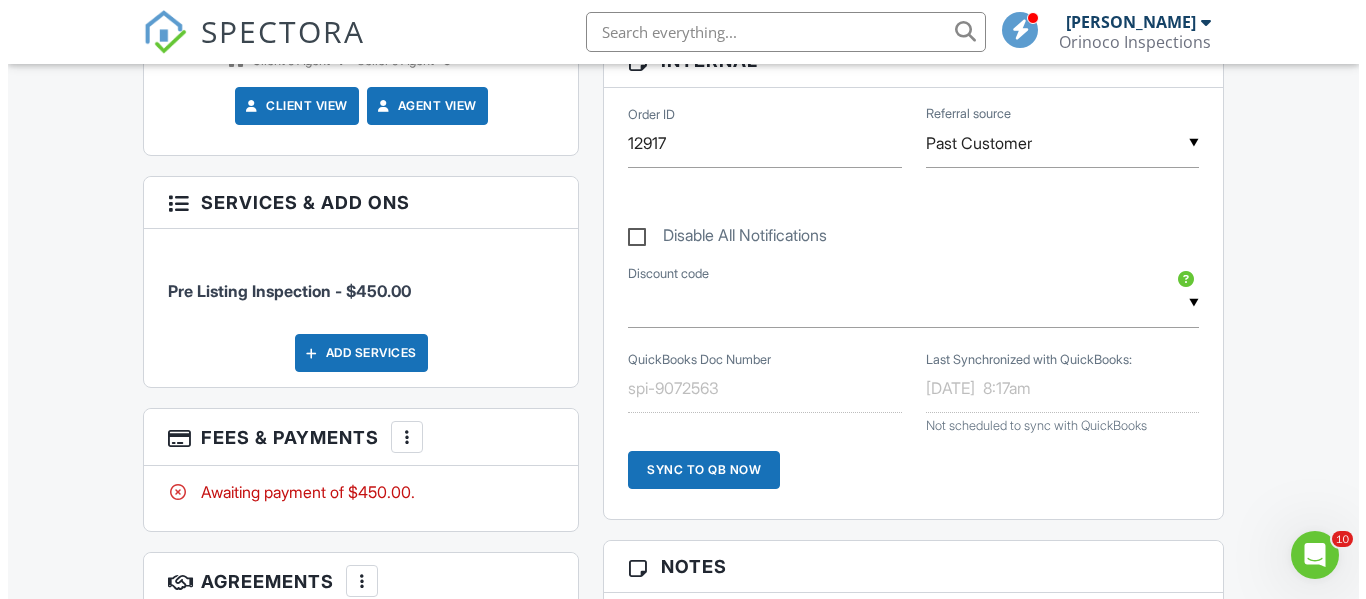scroll, scrollTop: 1200, scrollLeft: 0, axis: vertical 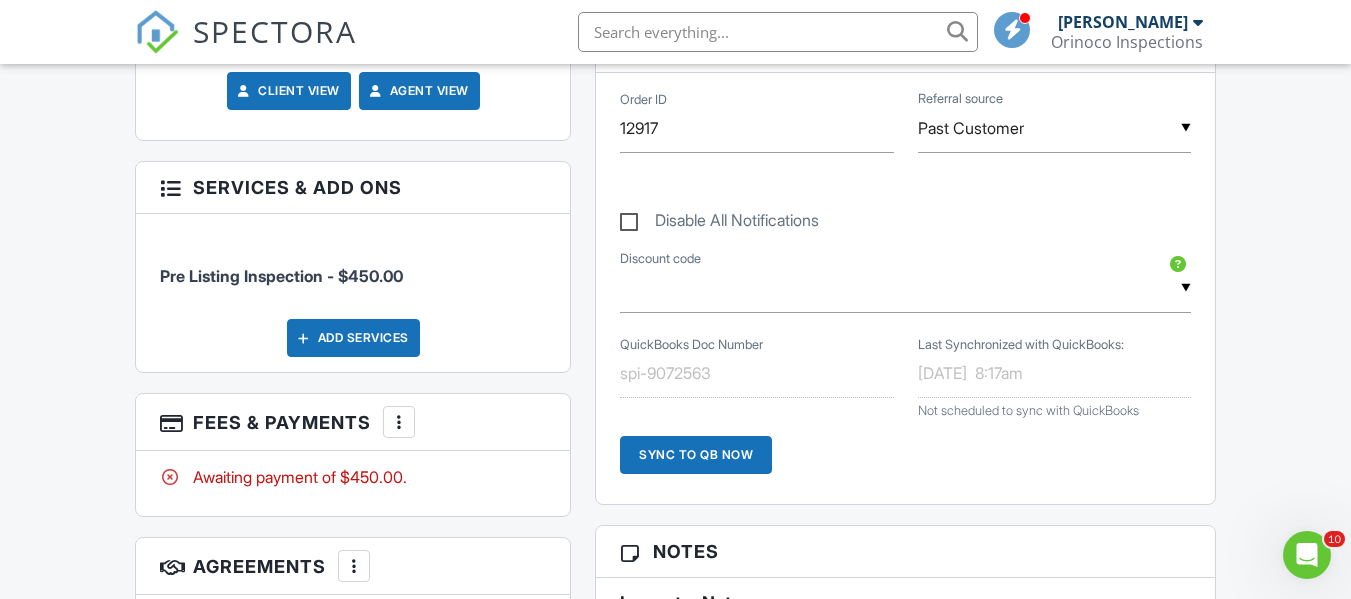 click on "Add Services" at bounding box center (353, 338) 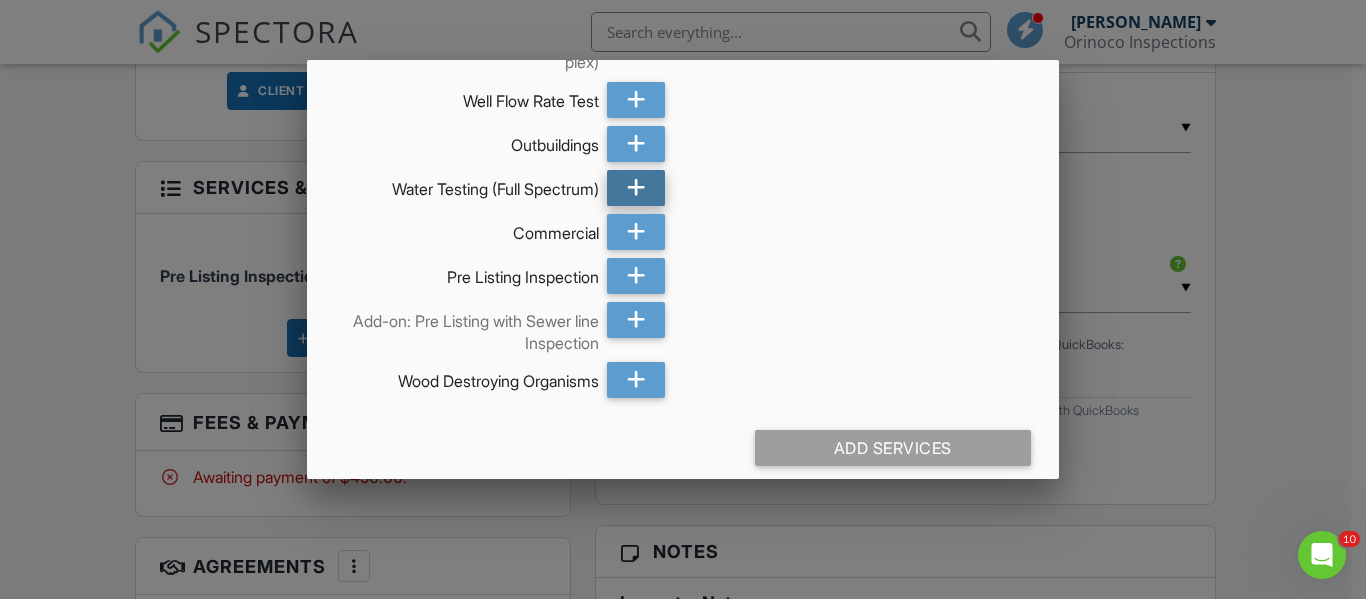 scroll, scrollTop: 500, scrollLeft: 0, axis: vertical 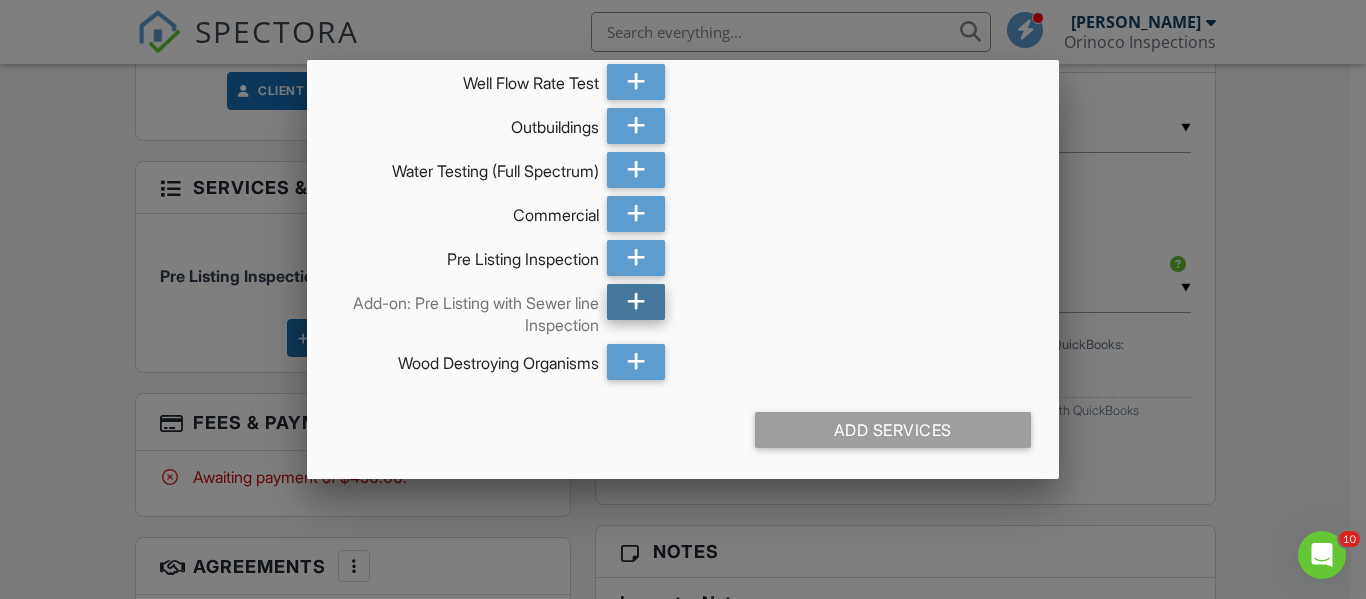 click at bounding box center [636, 302] 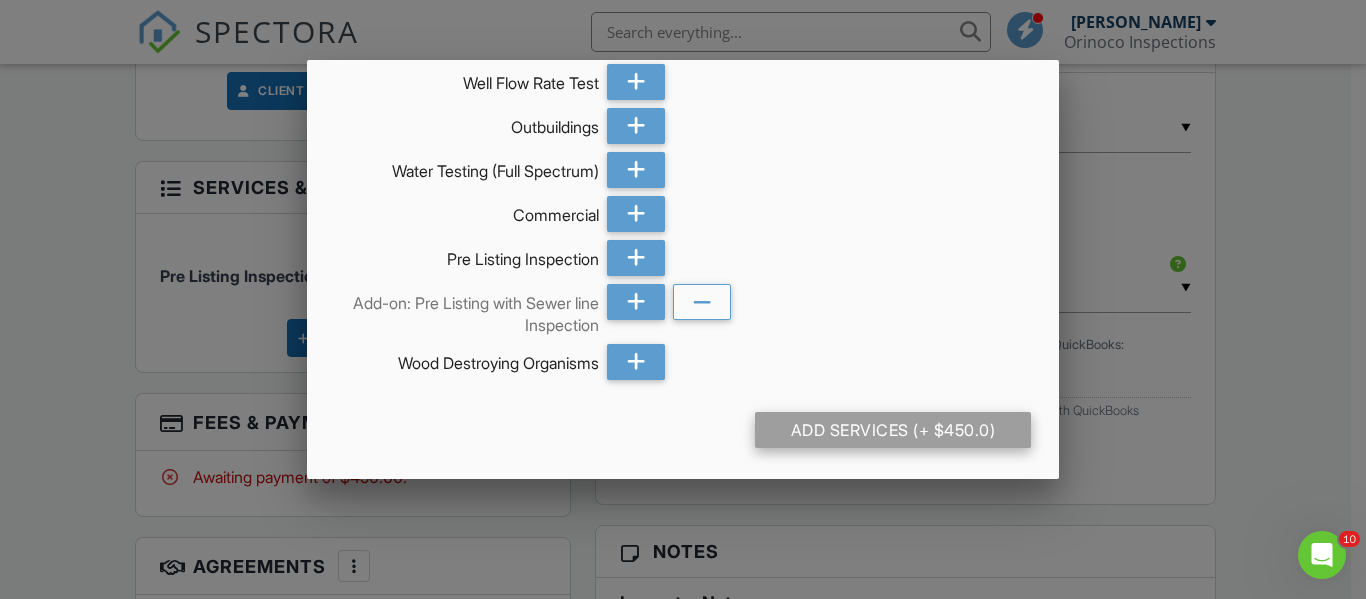 click on "Add Services
(+ $450.0)" at bounding box center [893, 430] 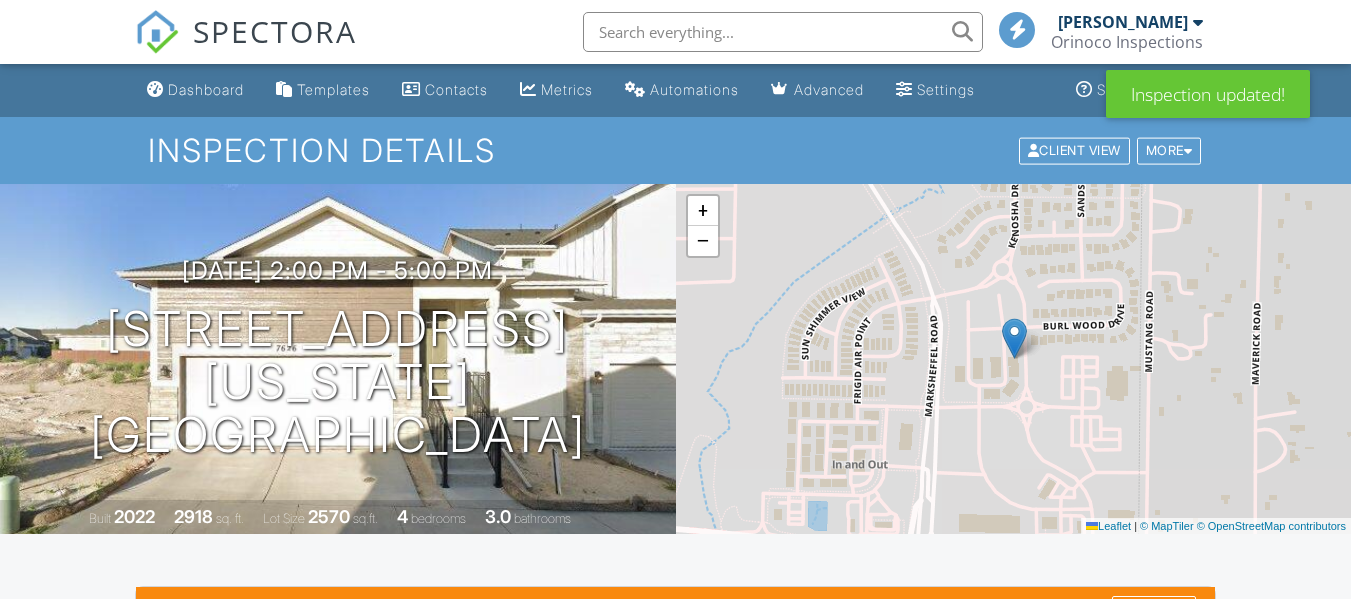 scroll, scrollTop: 1200, scrollLeft: 0, axis: vertical 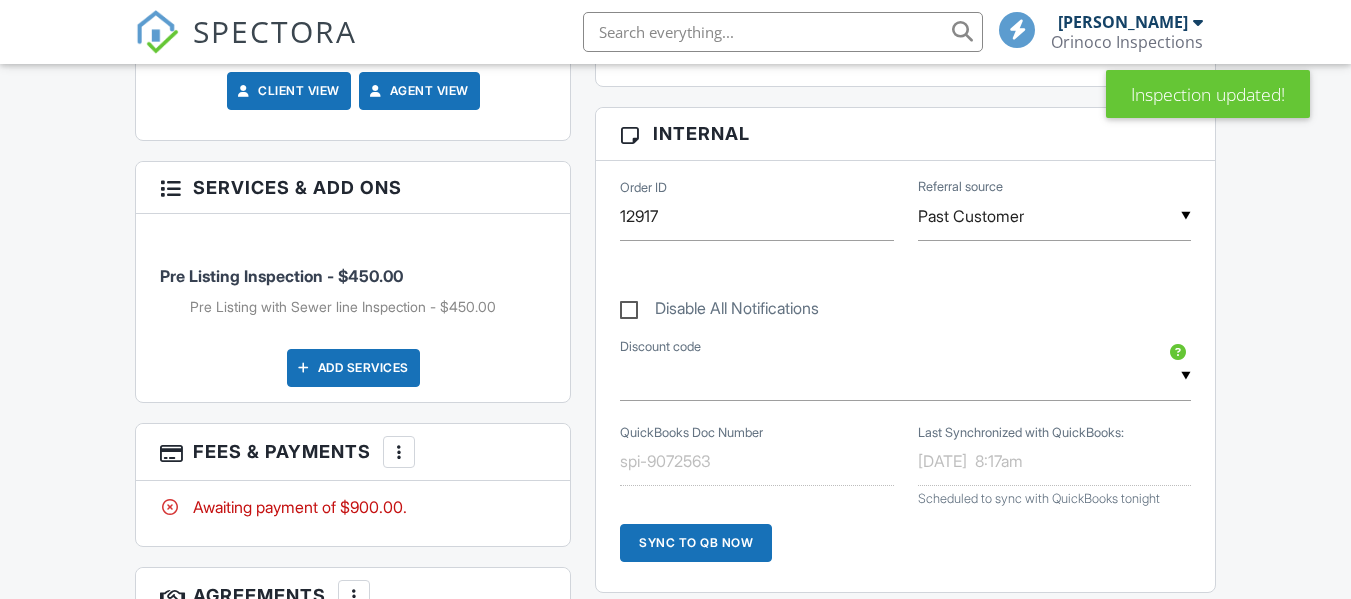 click at bounding box center (399, 452) 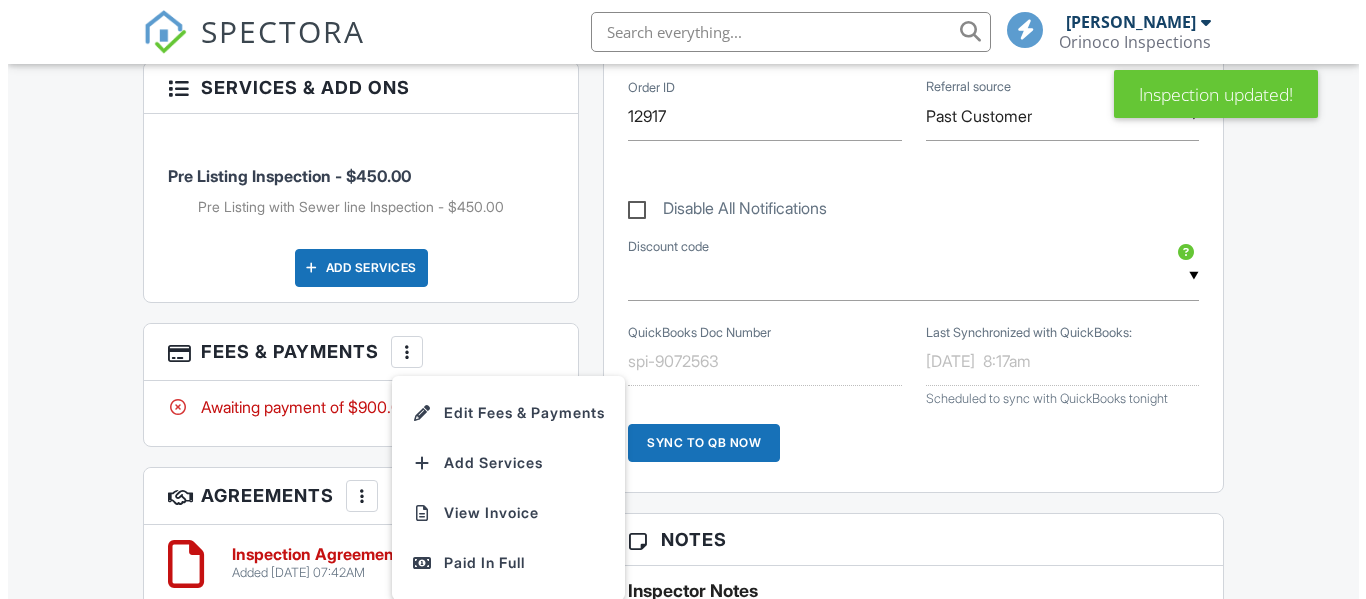 scroll, scrollTop: 0, scrollLeft: 0, axis: both 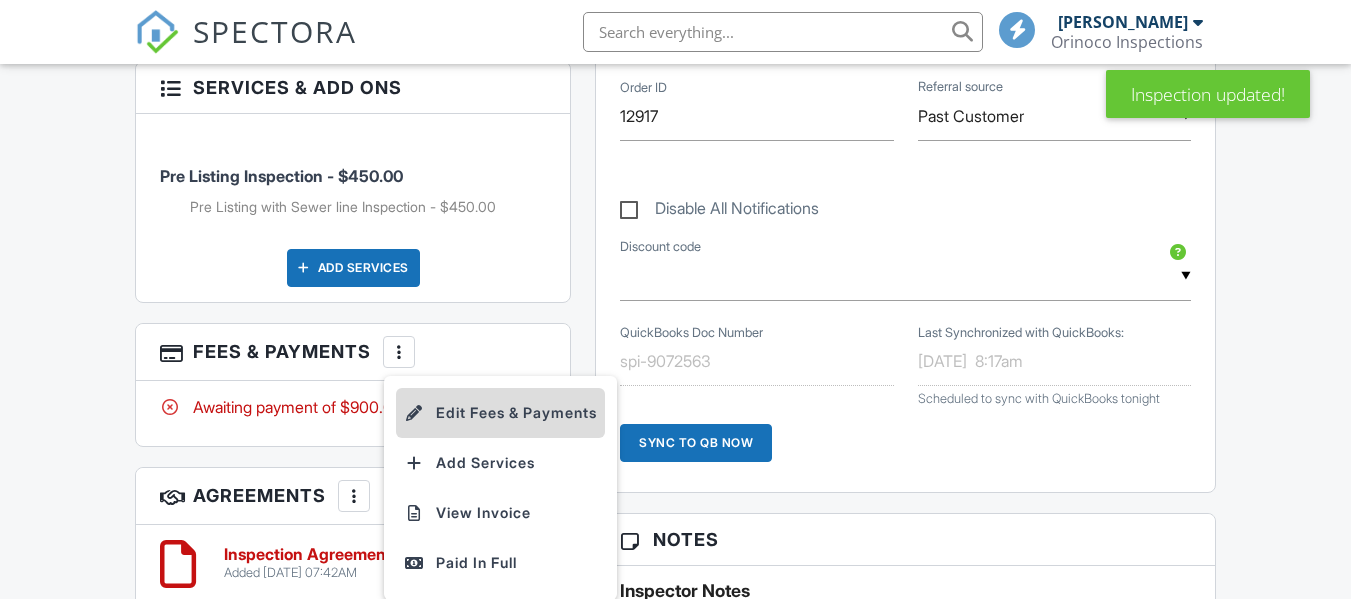 click on "Edit Fees & Payments" at bounding box center [500, 413] 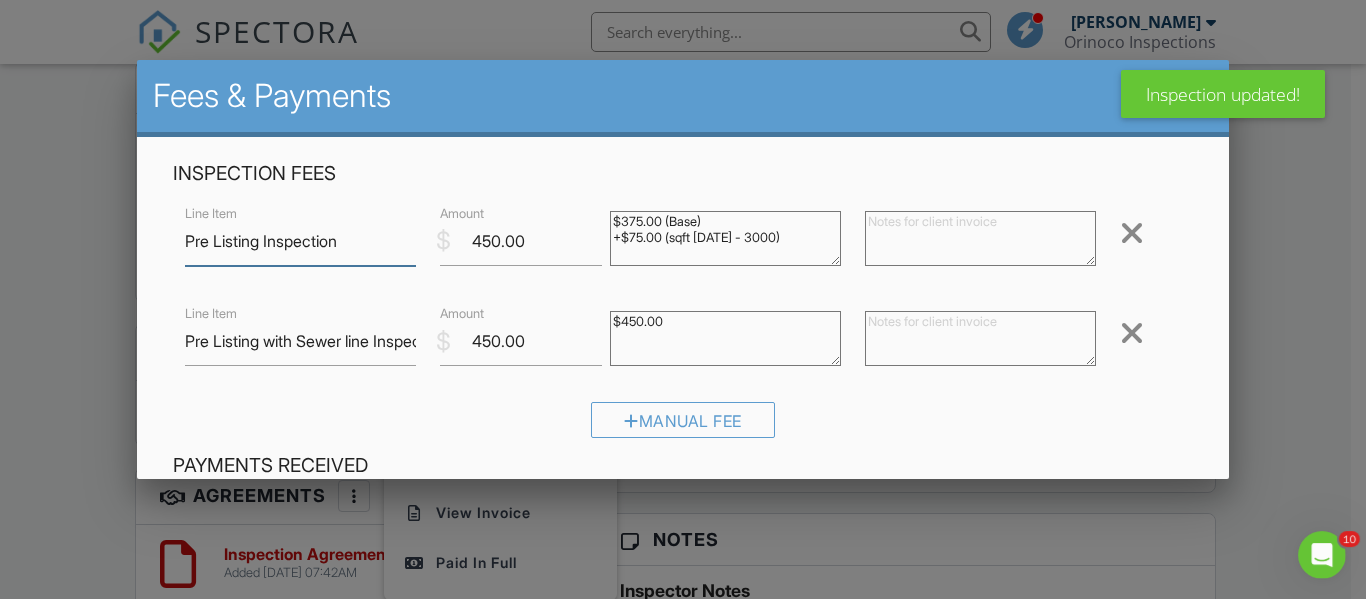 scroll, scrollTop: 0, scrollLeft: 0, axis: both 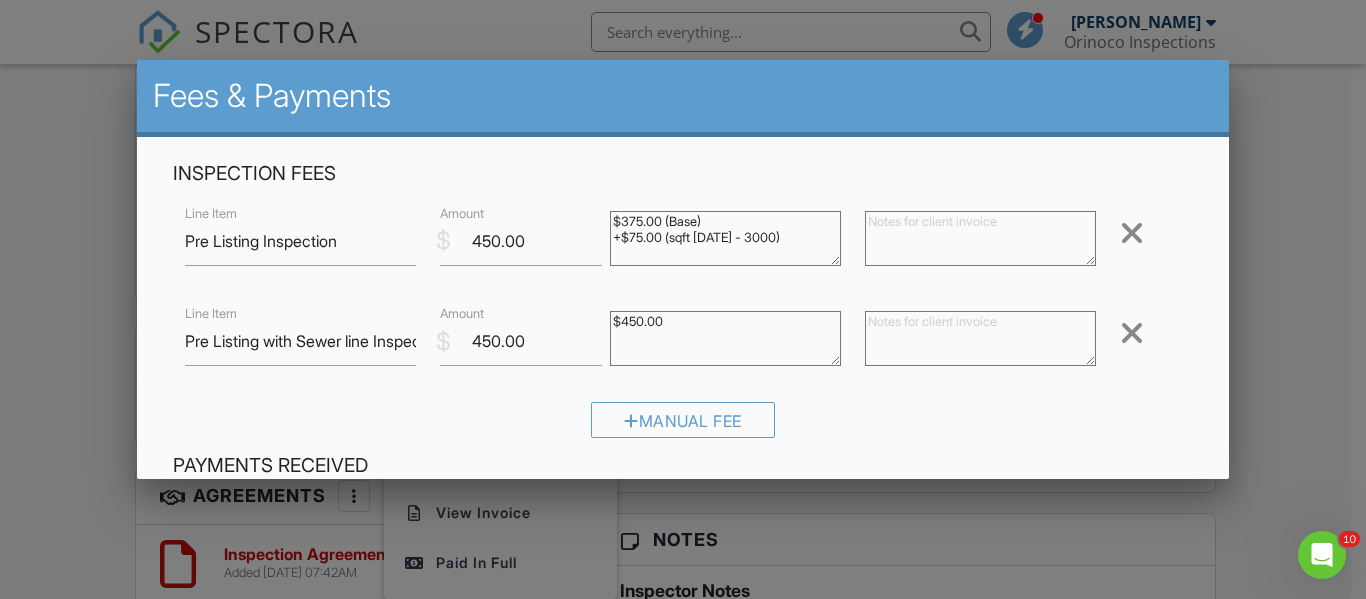 click at bounding box center (1132, 233) 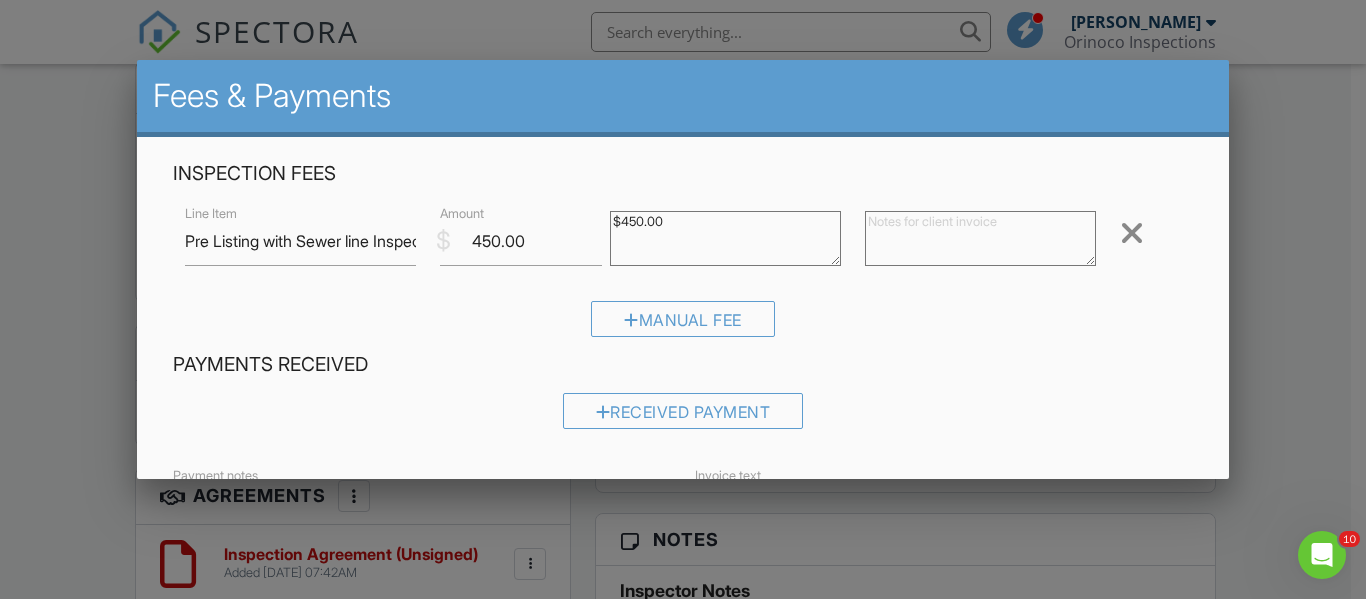 click on "Payments Received" at bounding box center (683, 365) 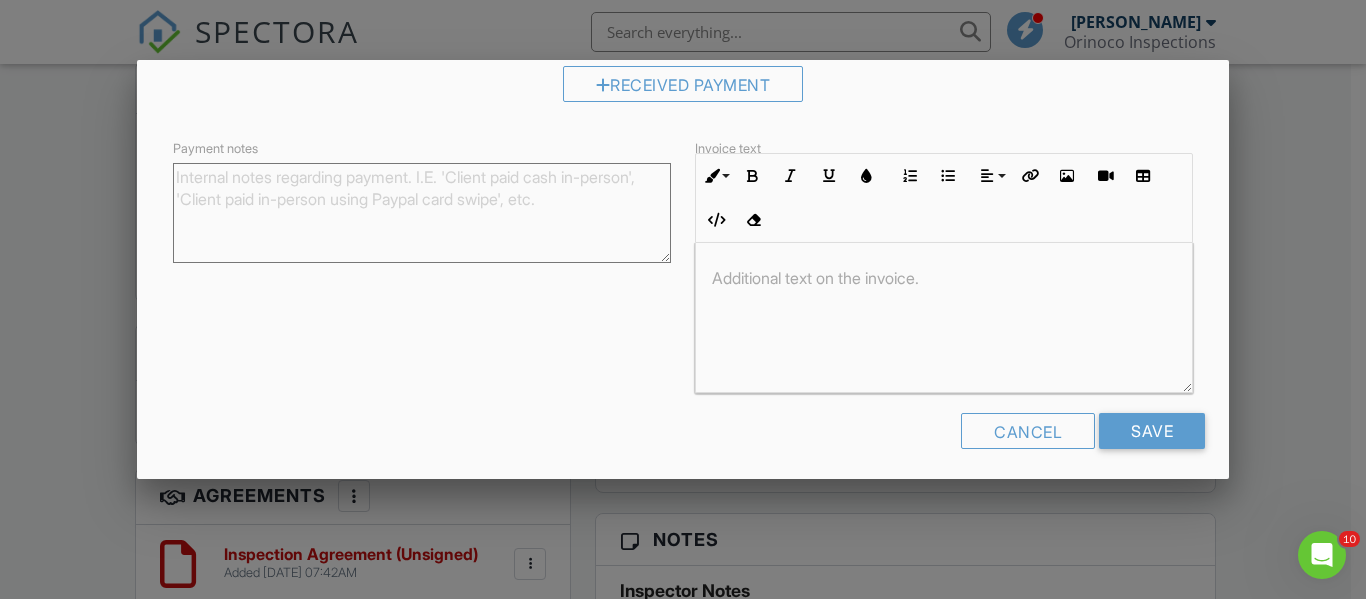 scroll, scrollTop: 336, scrollLeft: 0, axis: vertical 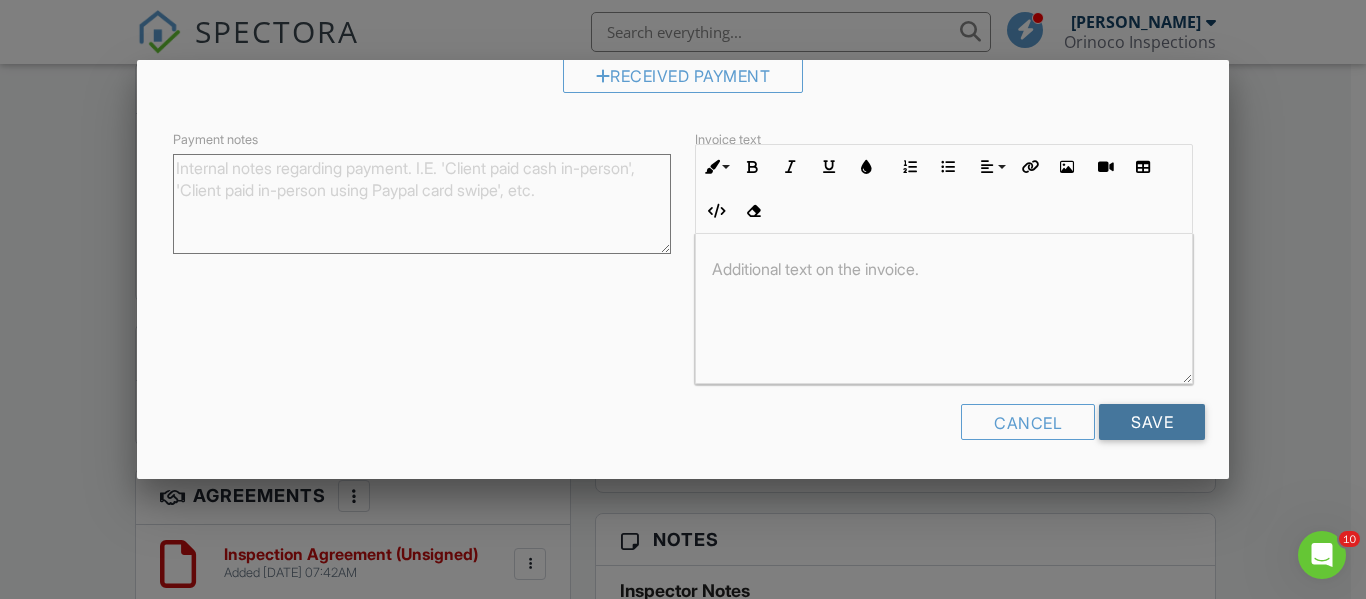 click on "Save" at bounding box center [1152, 422] 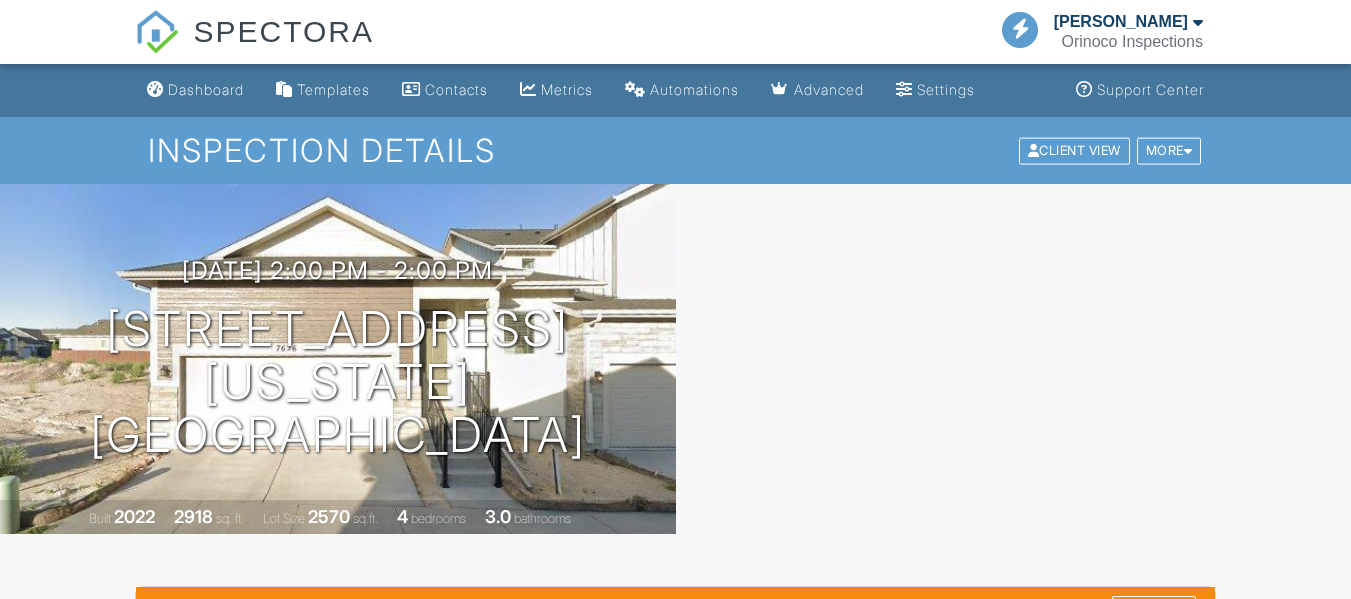 scroll, scrollTop: 0, scrollLeft: 0, axis: both 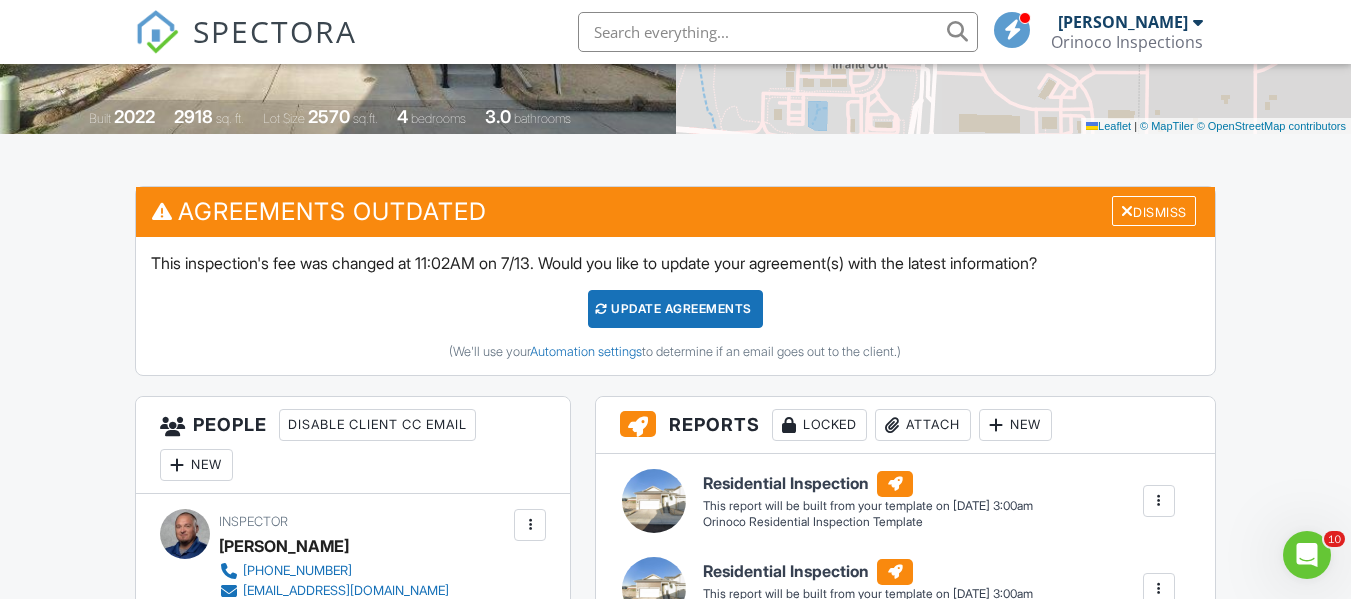 click on "Update Agreements" at bounding box center [675, 309] 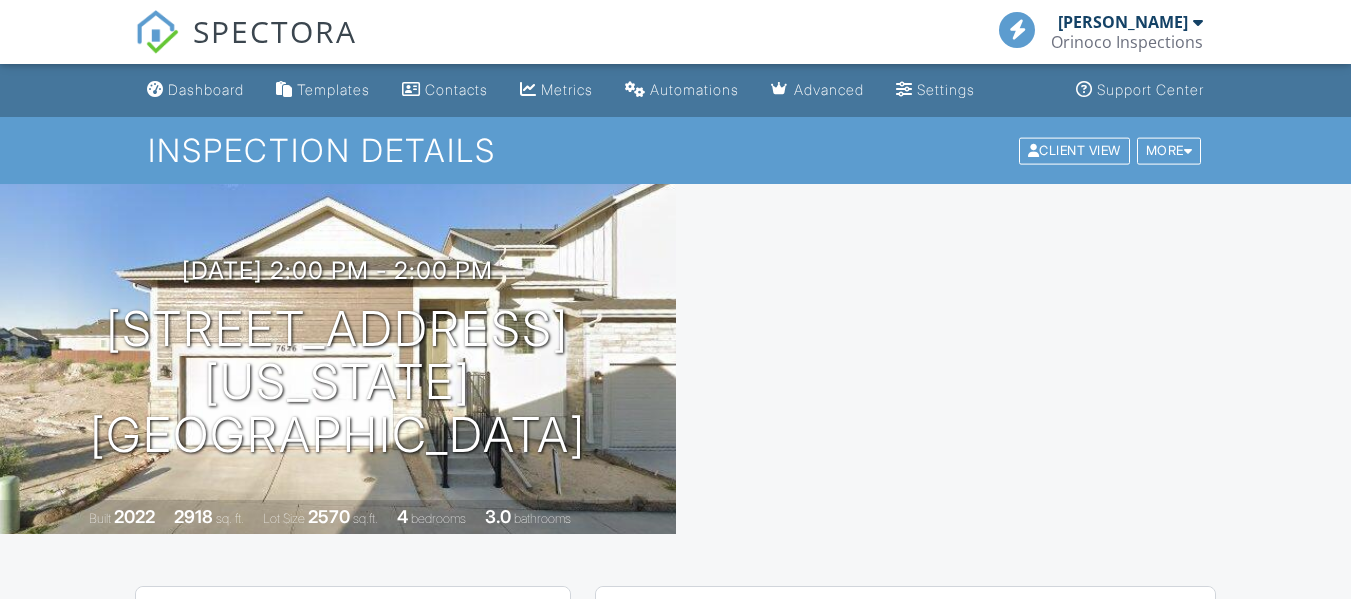 scroll, scrollTop: 0, scrollLeft: 0, axis: both 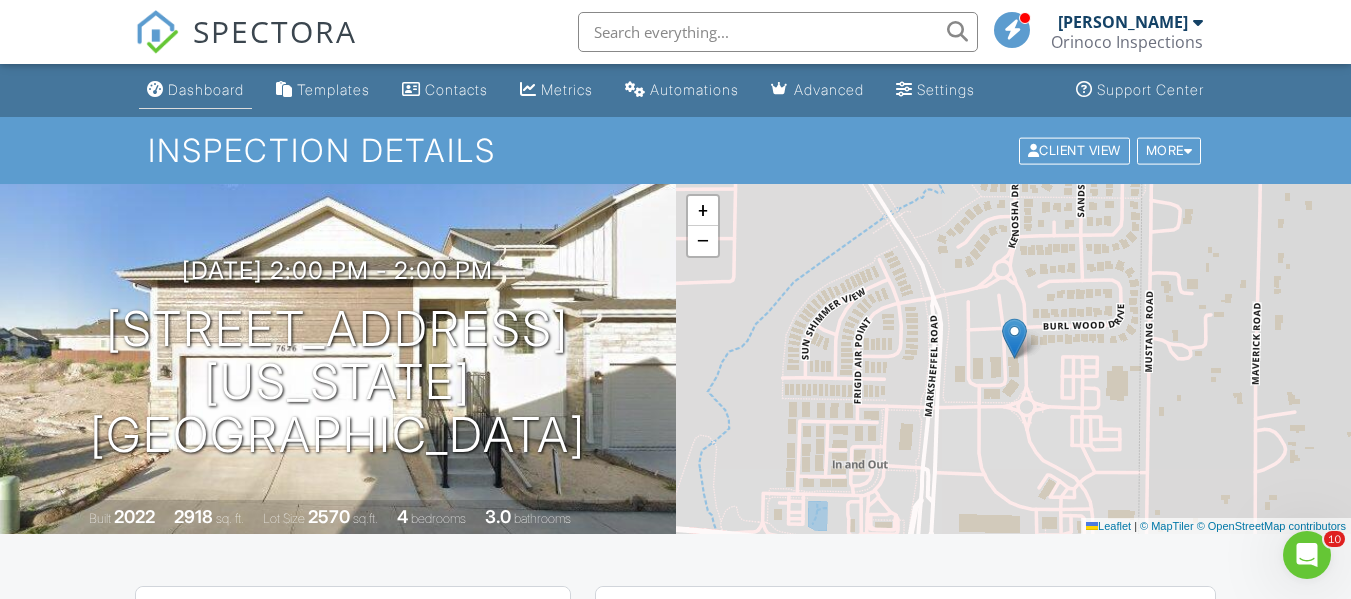 click on "Dashboard" at bounding box center (206, 89) 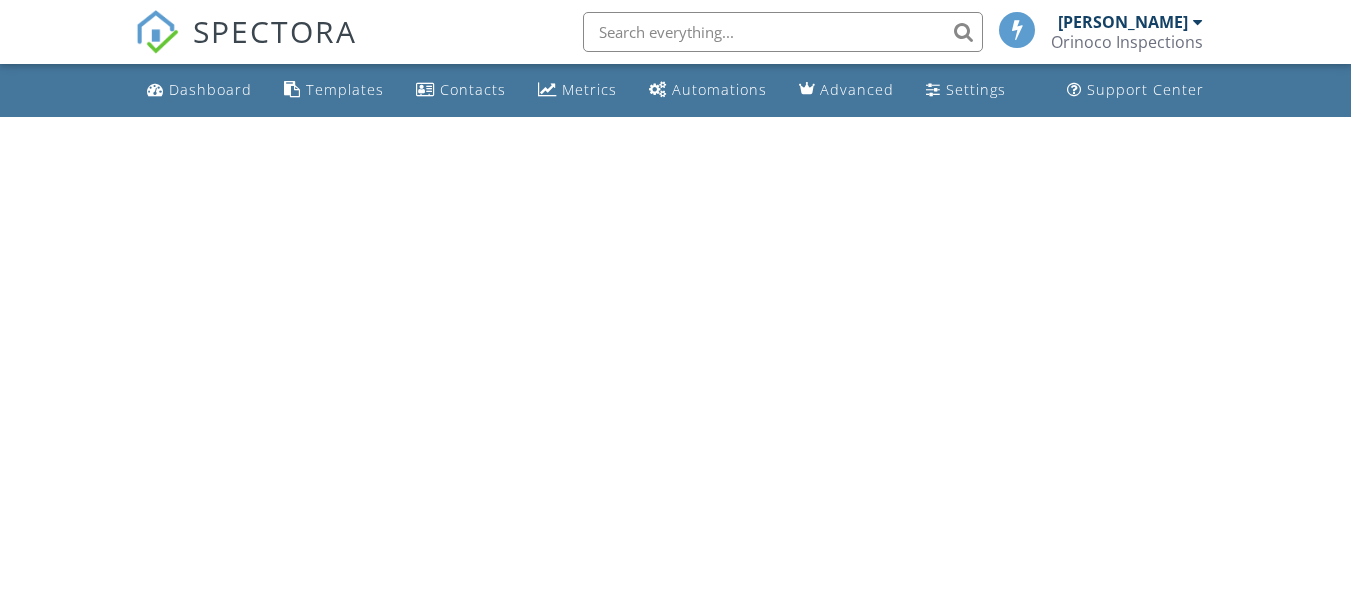 scroll, scrollTop: 0, scrollLeft: 0, axis: both 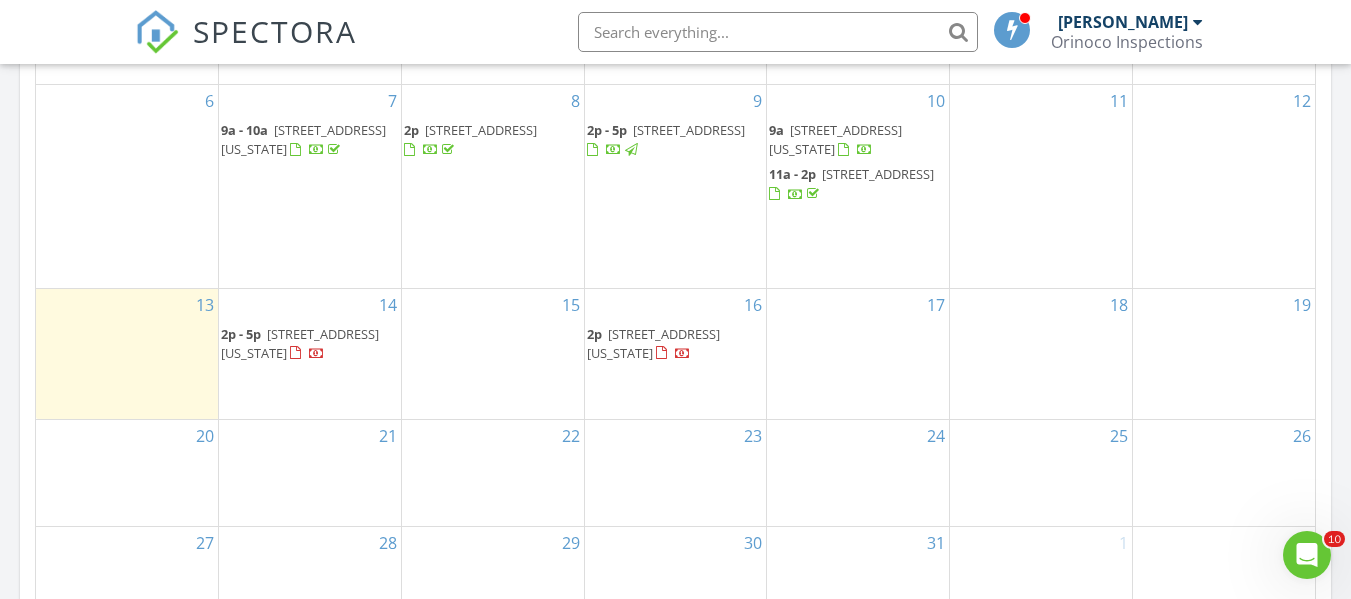 click on "15" at bounding box center [493, 354] 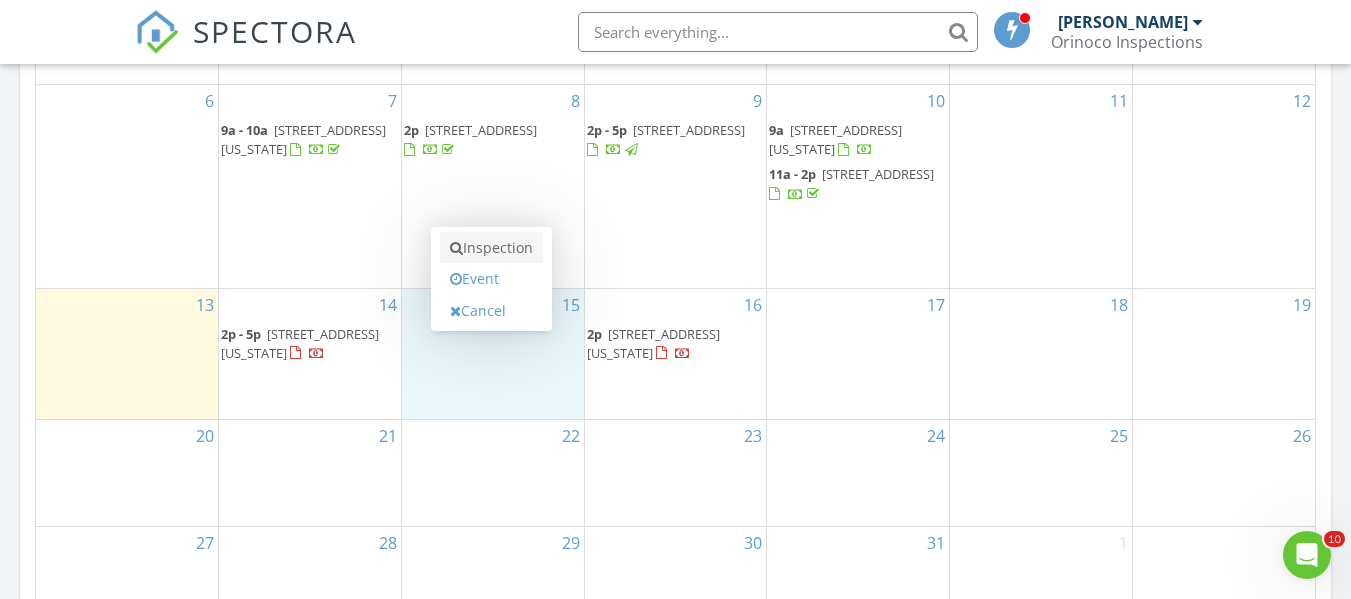 click on "Inspection" at bounding box center [491, 248] 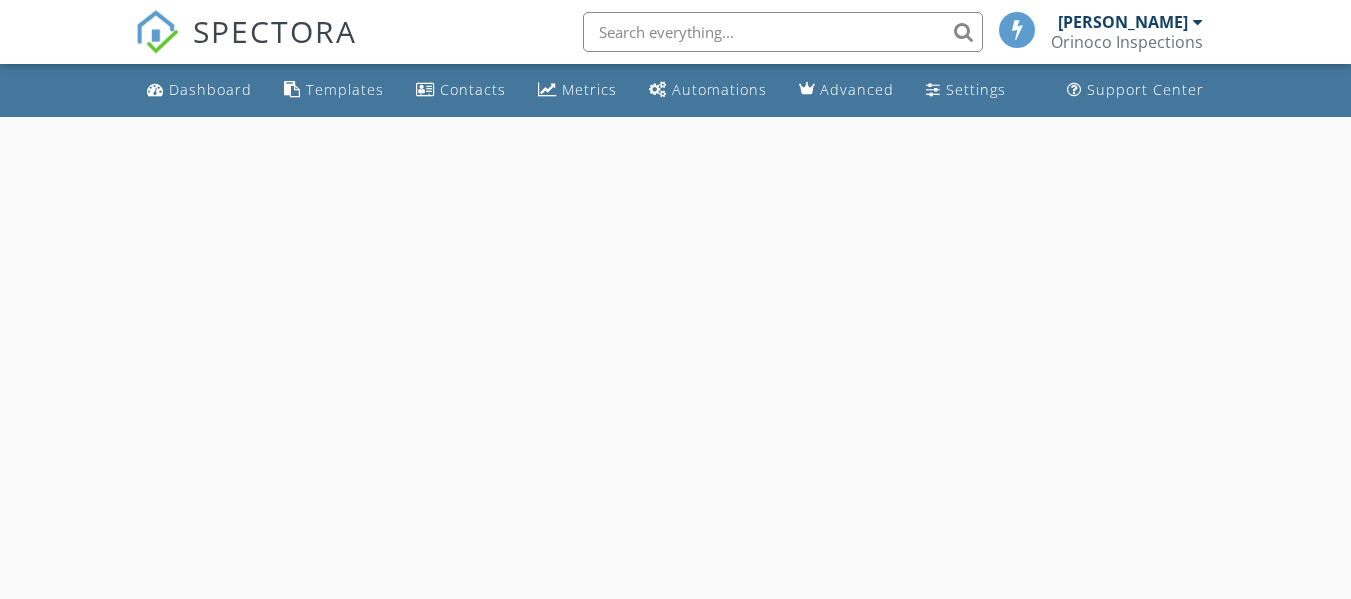 scroll, scrollTop: 0, scrollLeft: 0, axis: both 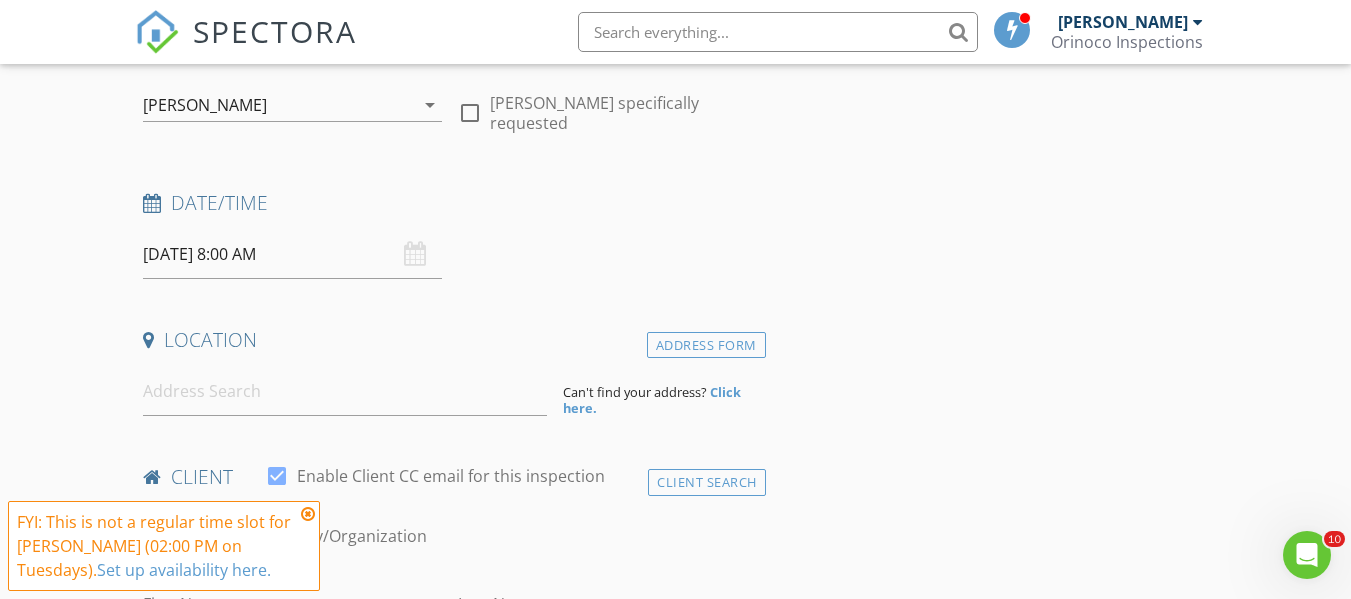 click on "[DATE] 8:00 AM" at bounding box center (292, 254) 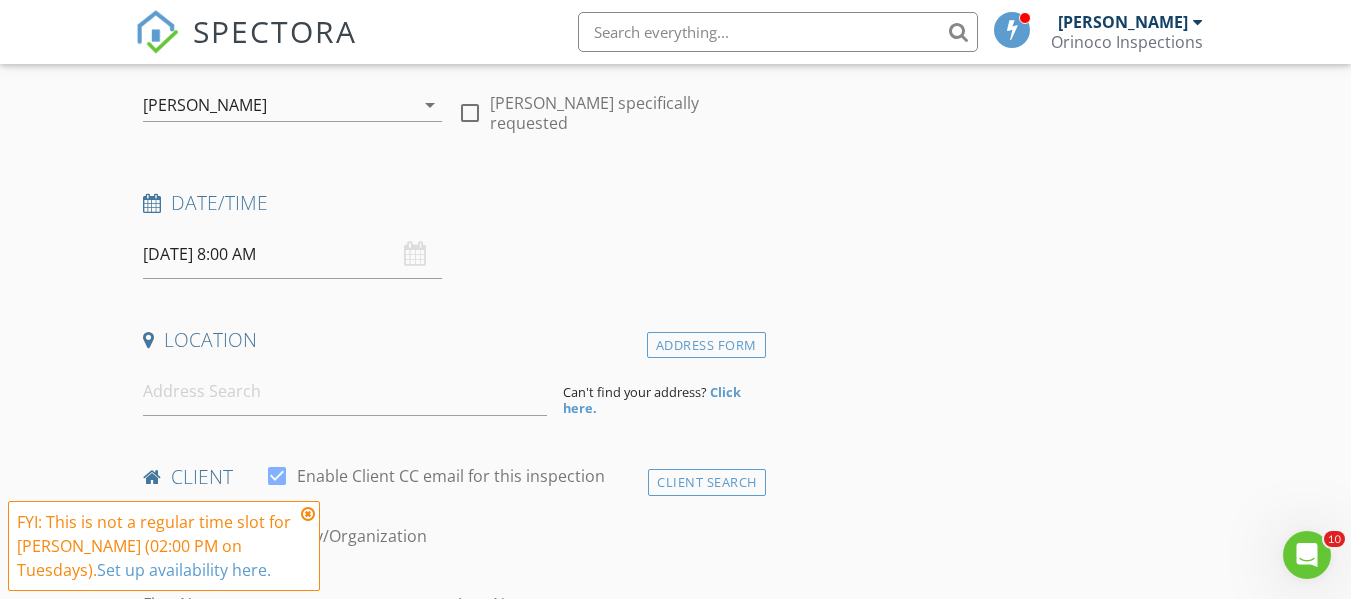 click on "[DATE] 8:00 AM" at bounding box center [292, 254] 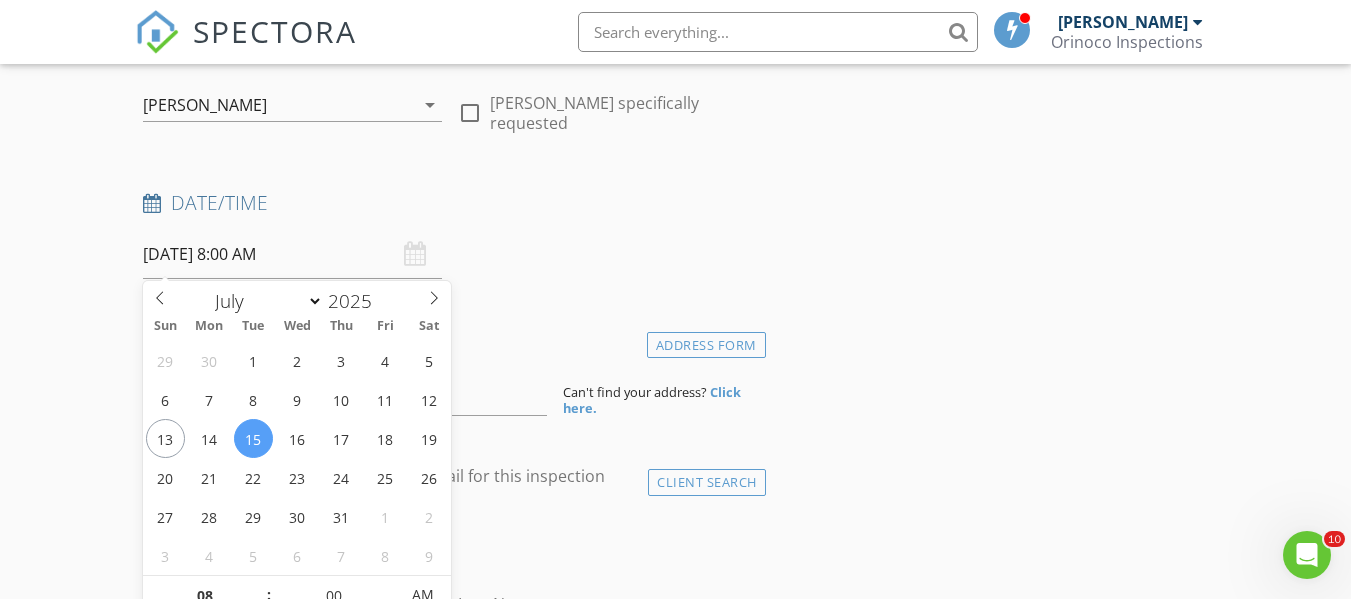 click on "[DATE] 8:00 AM" at bounding box center (292, 254) 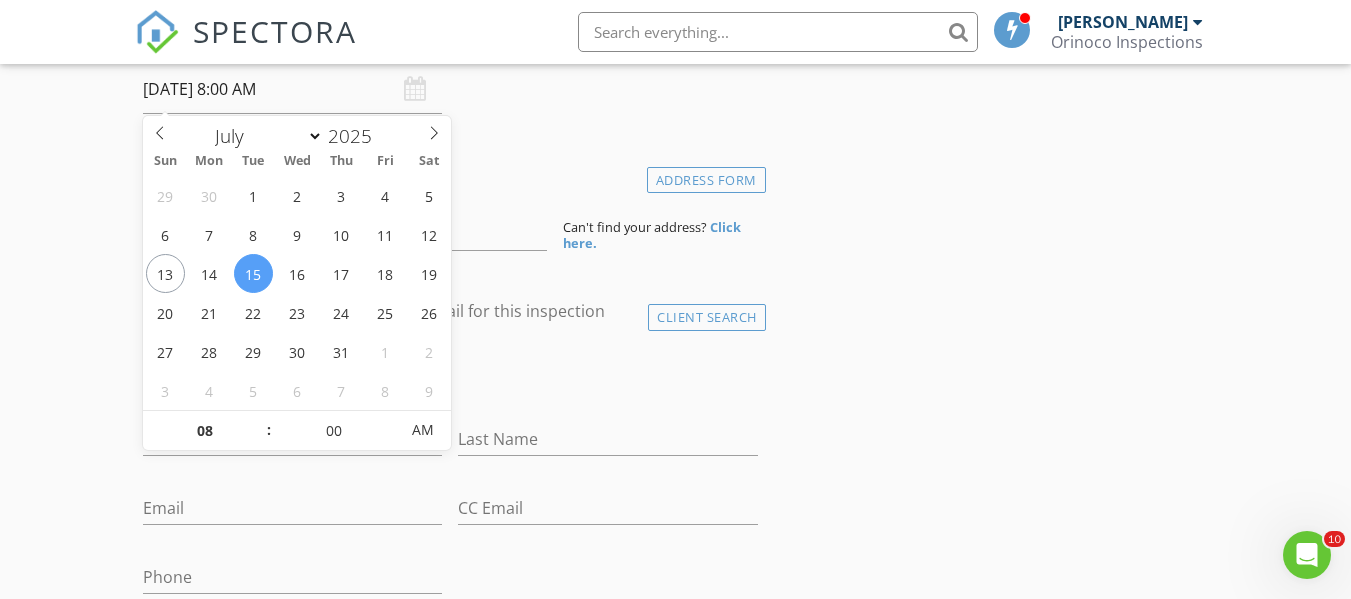 scroll, scrollTop: 400, scrollLeft: 0, axis: vertical 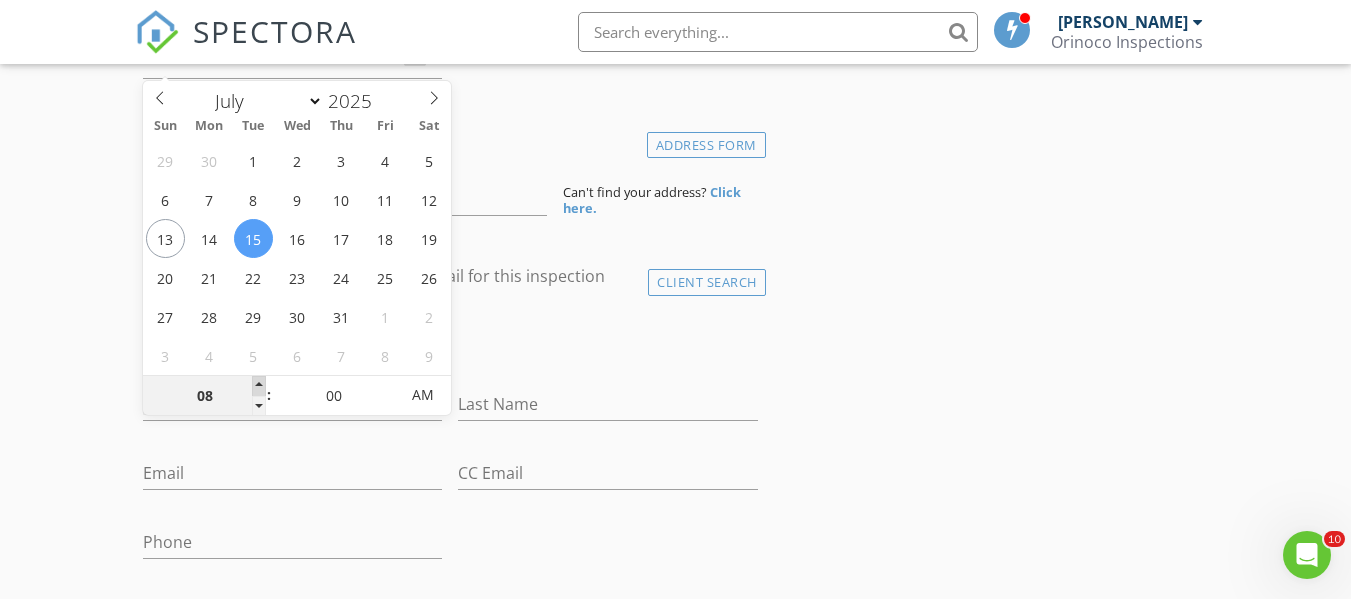 type on "09" 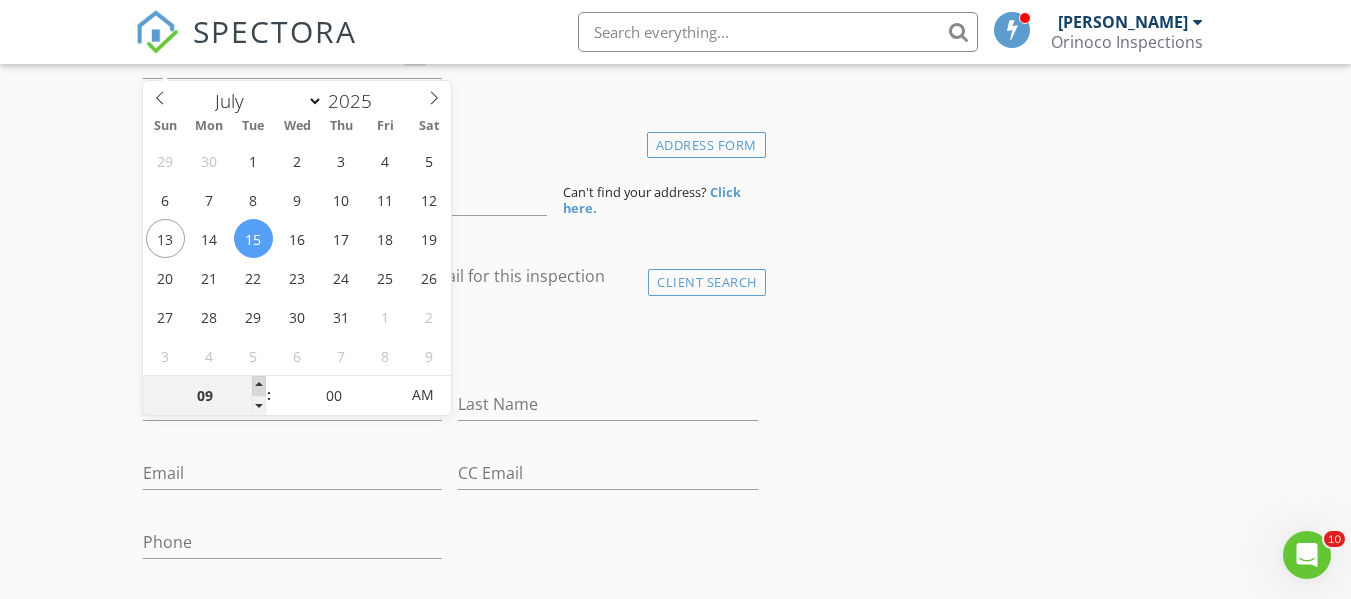 click at bounding box center (259, 386) 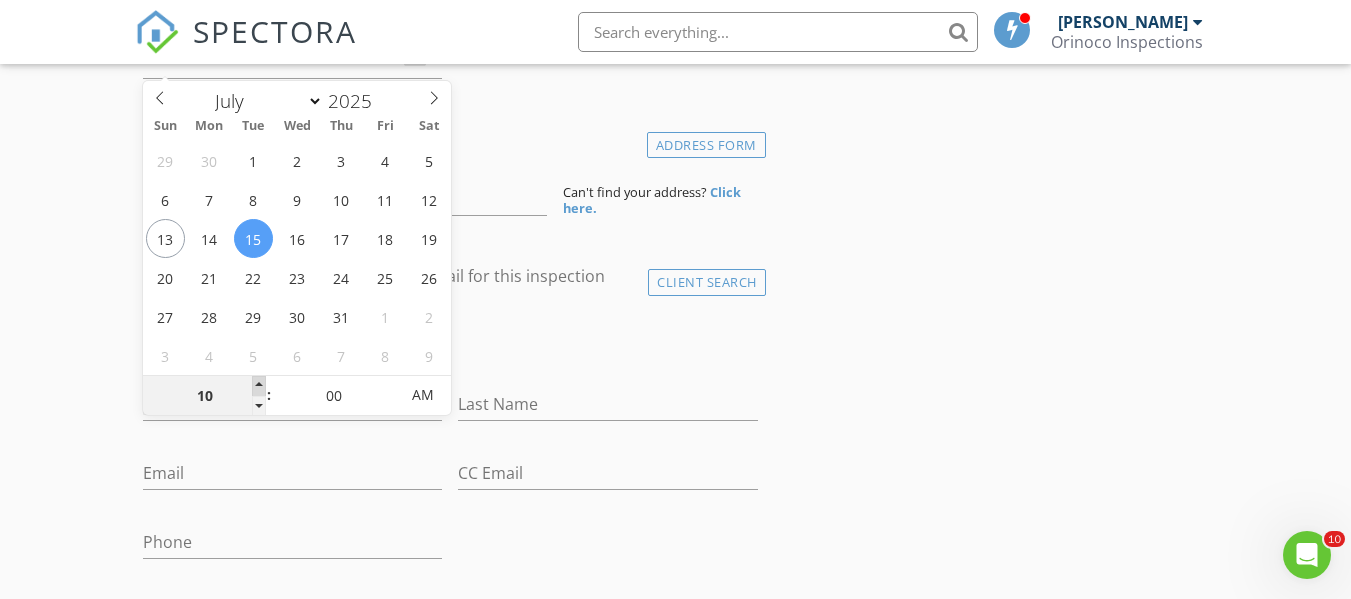 click at bounding box center (259, 386) 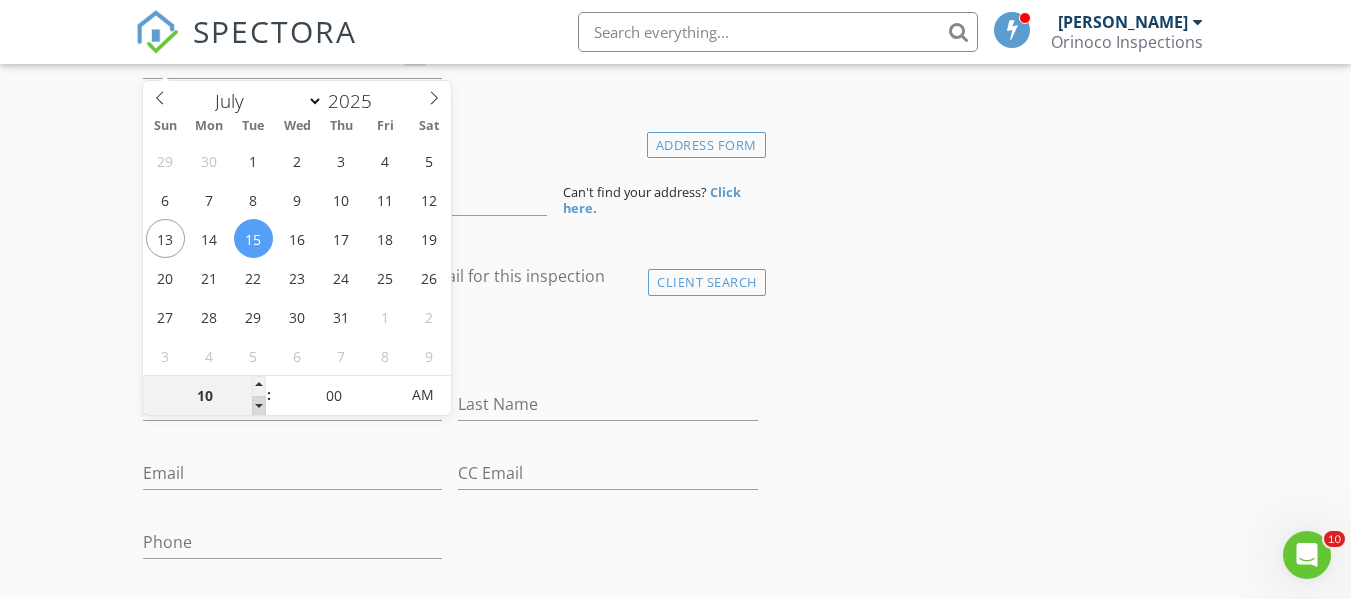type on "09" 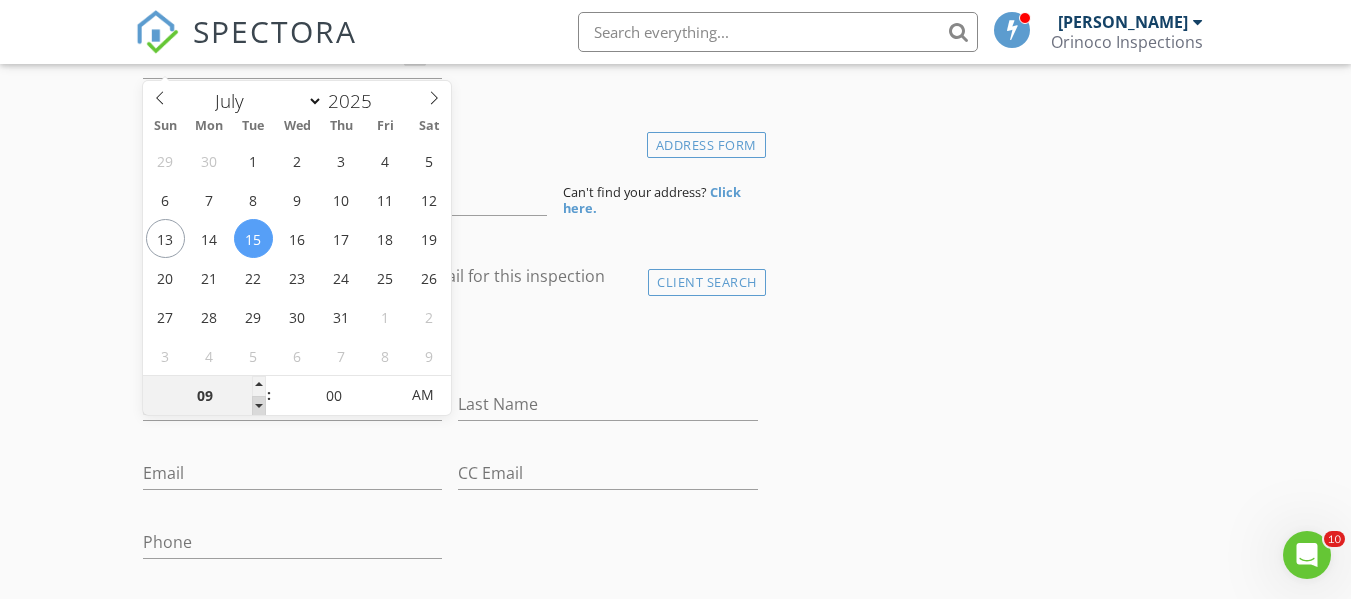 click at bounding box center [259, 406] 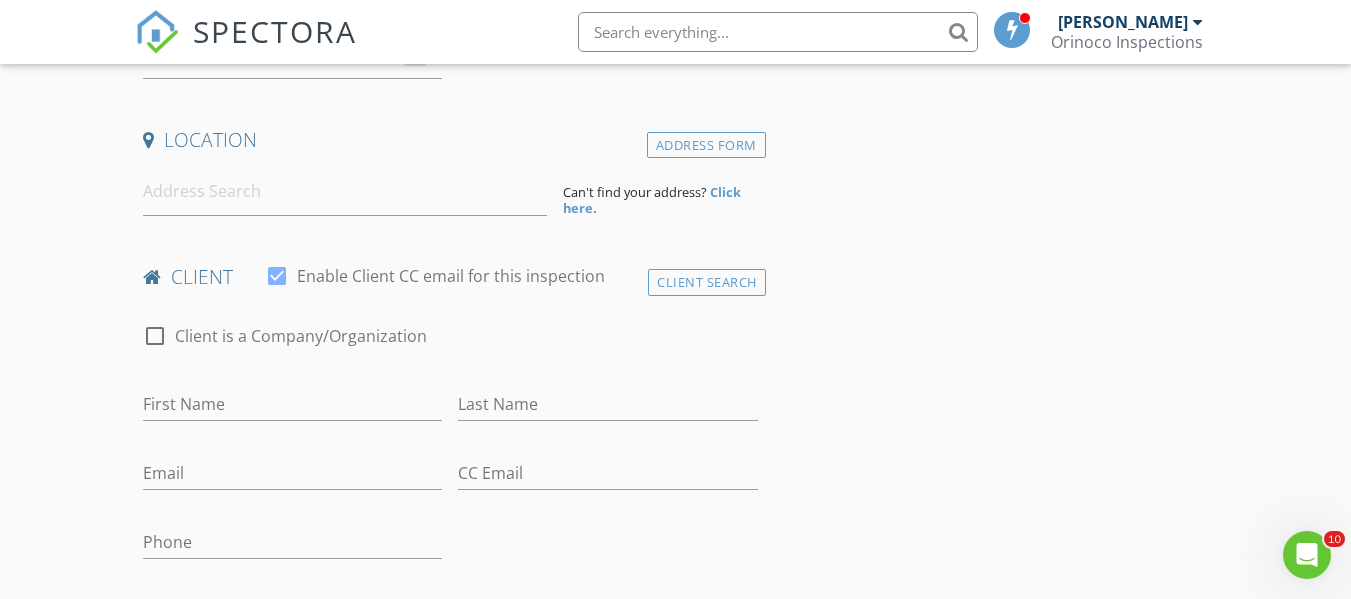 click on "INSPECTOR(S)
check_box   Joel Scafella   PRIMARY   Joel Scafella arrow_drop_down   check_box_outline_blank Joel Scafella specifically requested
Date/Time
07/15/2025 9:00 AM
Location
Address Form       Can't find your address?   Click here.
client
check_box Enable Client CC email for this inspection   Client Search     check_box_outline_blank Client is a Company/Organization     First Name   Last Name   Email   CC Email   Phone   Address   City   State   Zip       Notes   Private Notes
ADD ADDITIONAL client
SERVICES
arrow_drop_down     Select Discount Code arrow_drop_down    Charges       TOTAL   $0.00    Duration    No services with durations selected      Templates    No templates selected    Agreements    No agreements selected
Manual Edit
TOTAL:" at bounding box center (675, 1292) 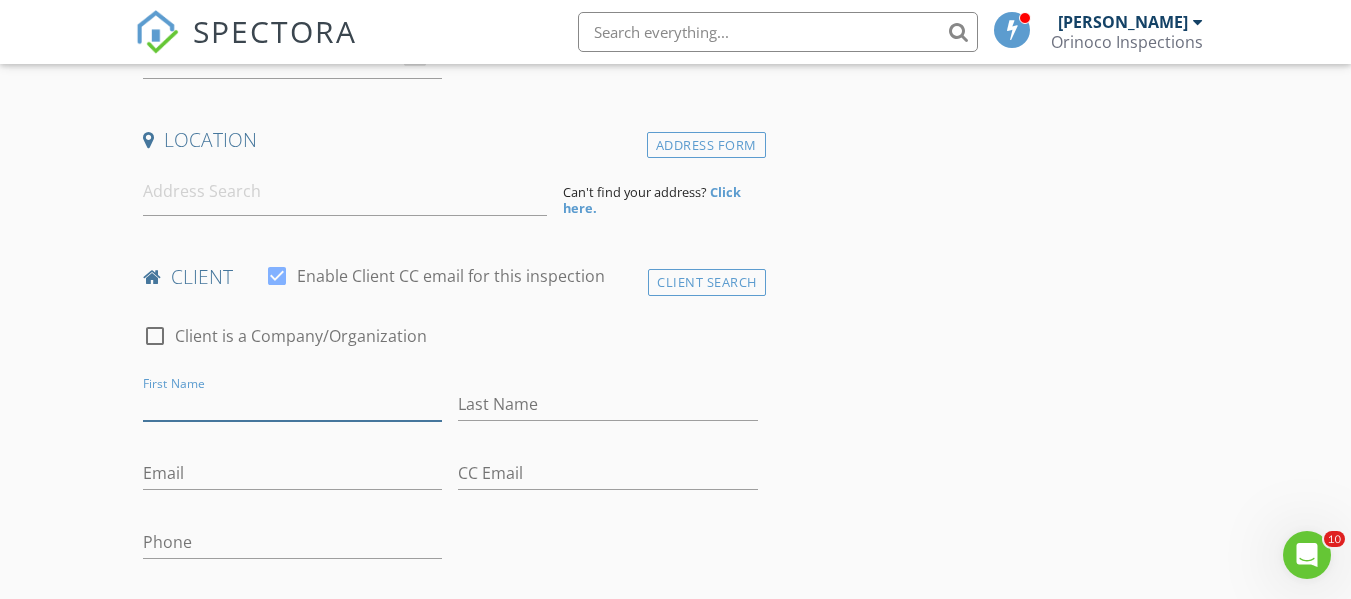 click on "First Name" at bounding box center [292, 404] 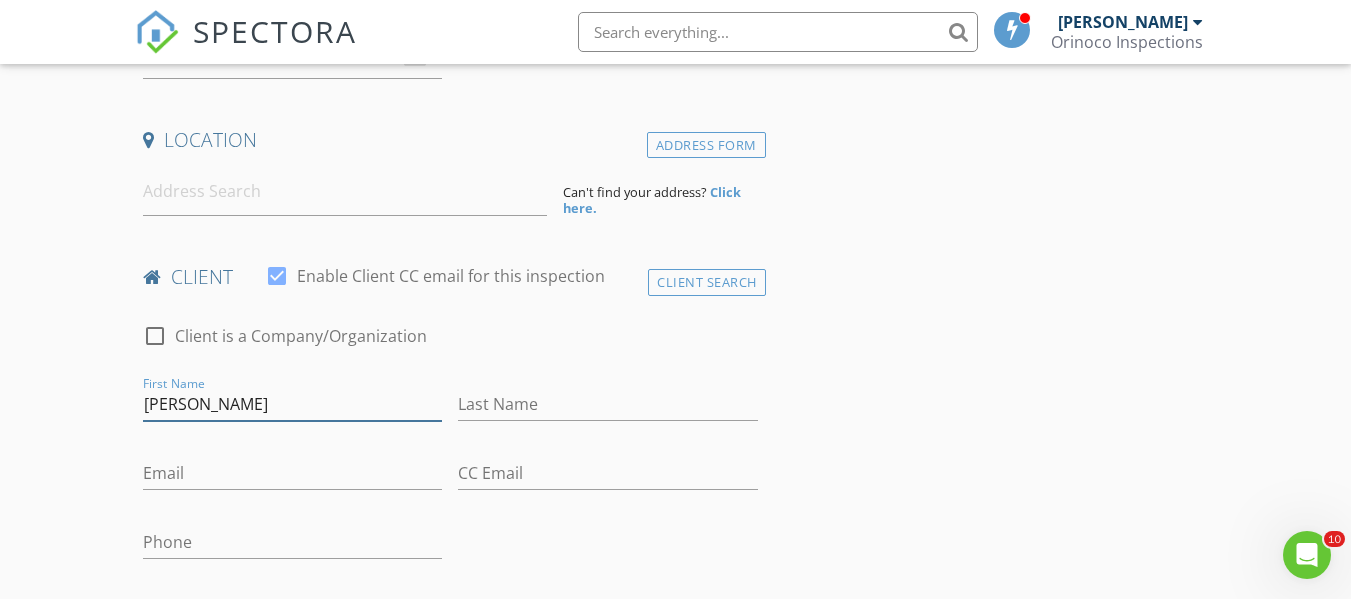 type on "[PERSON_NAME]" 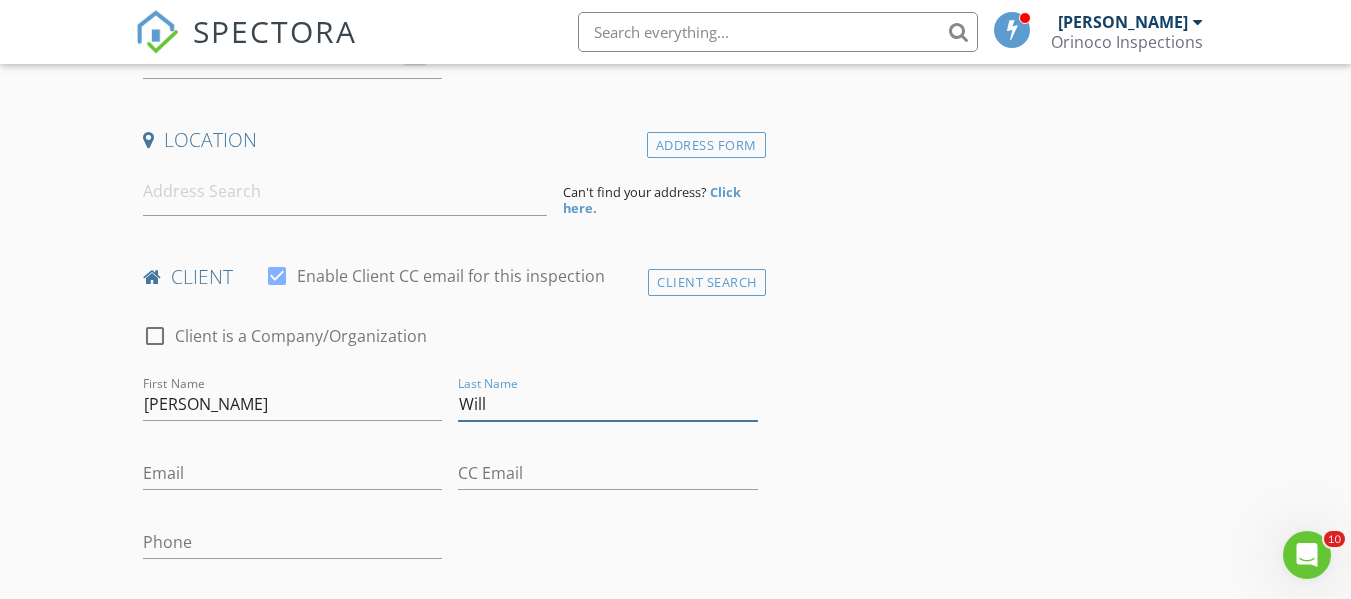 type on "[PERSON_NAME]" 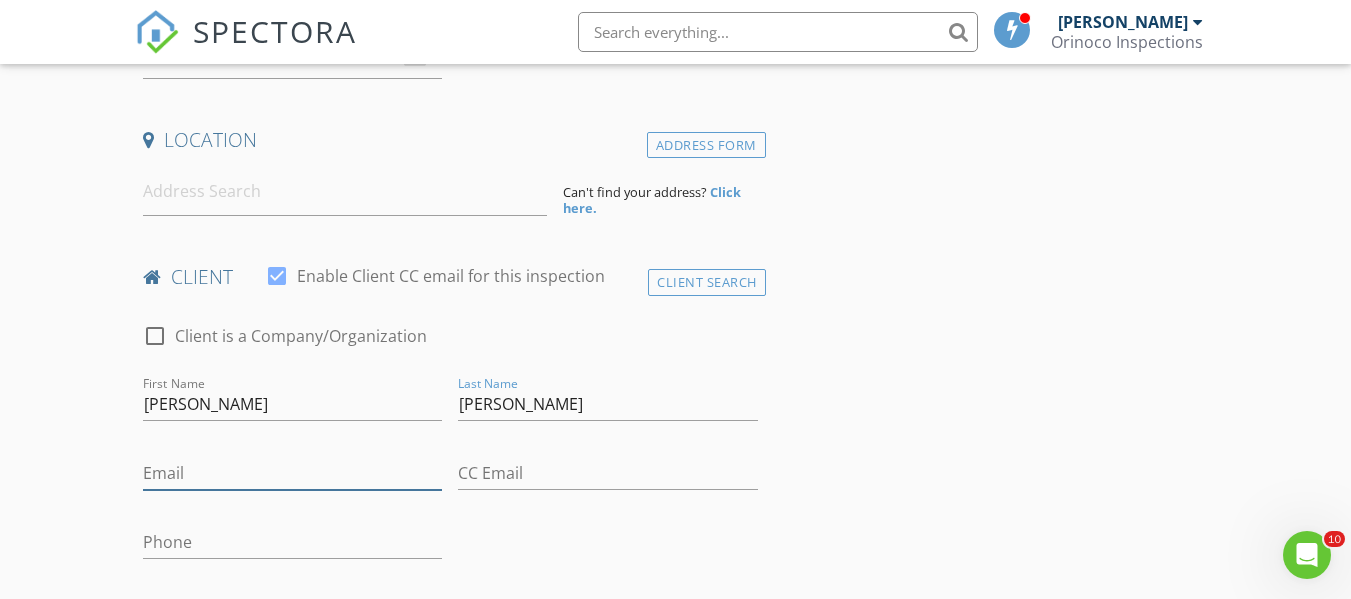 click on "Email" at bounding box center [292, 473] 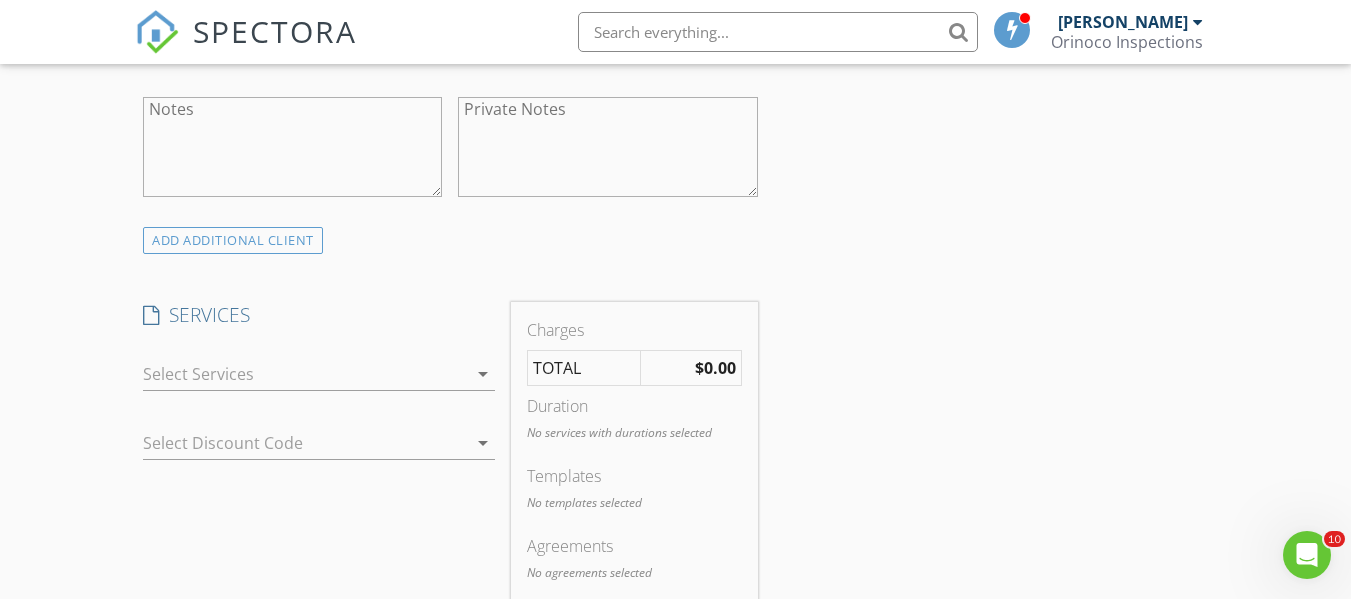 scroll, scrollTop: 1100, scrollLeft: 0, axis: vertical 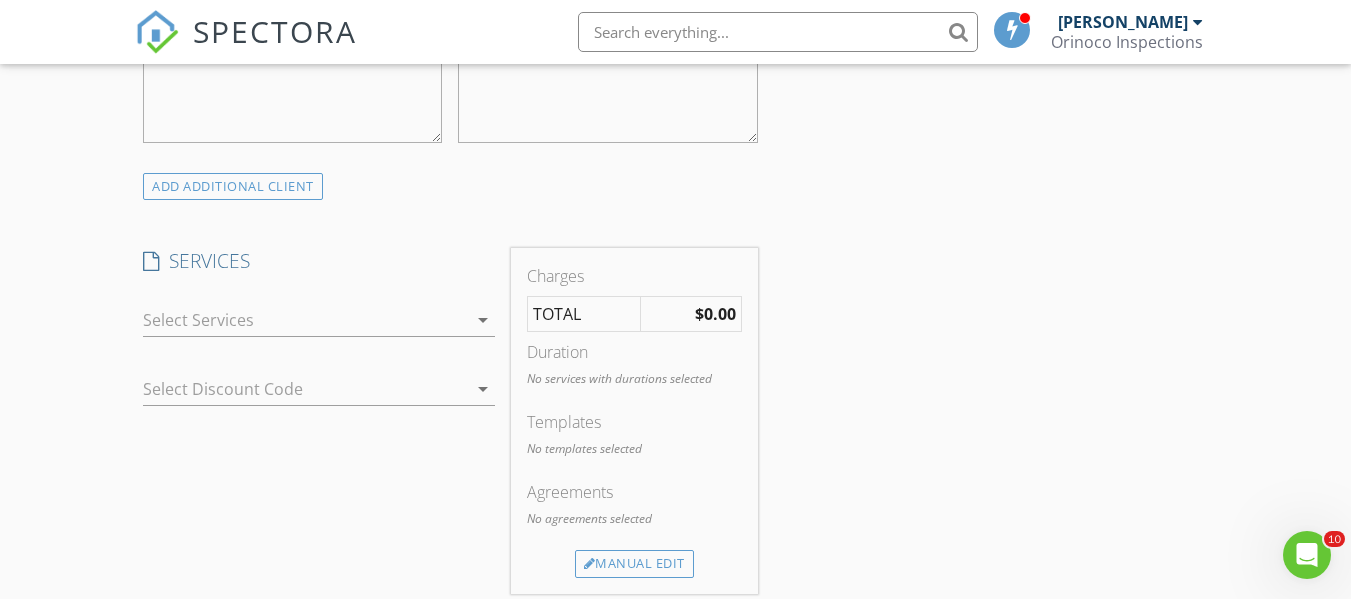 type on "jakewilliams0828@gmail.com" 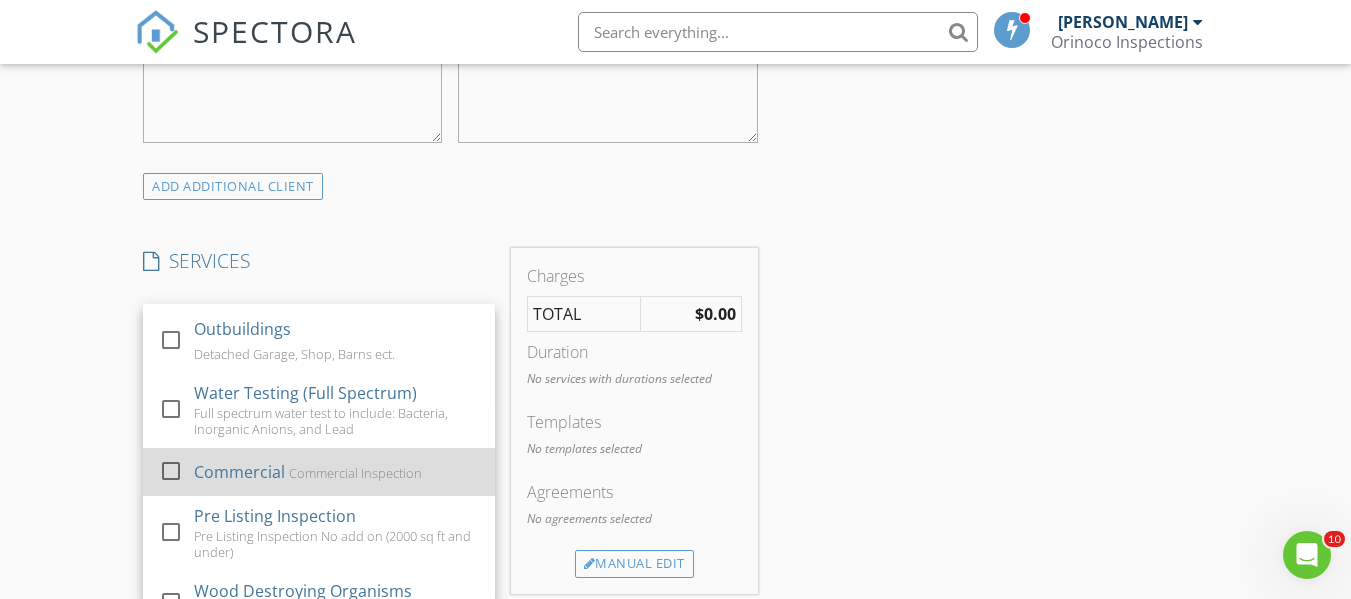 scroll, scrollTop: 689, scrollLeft: 0, axis: vertical 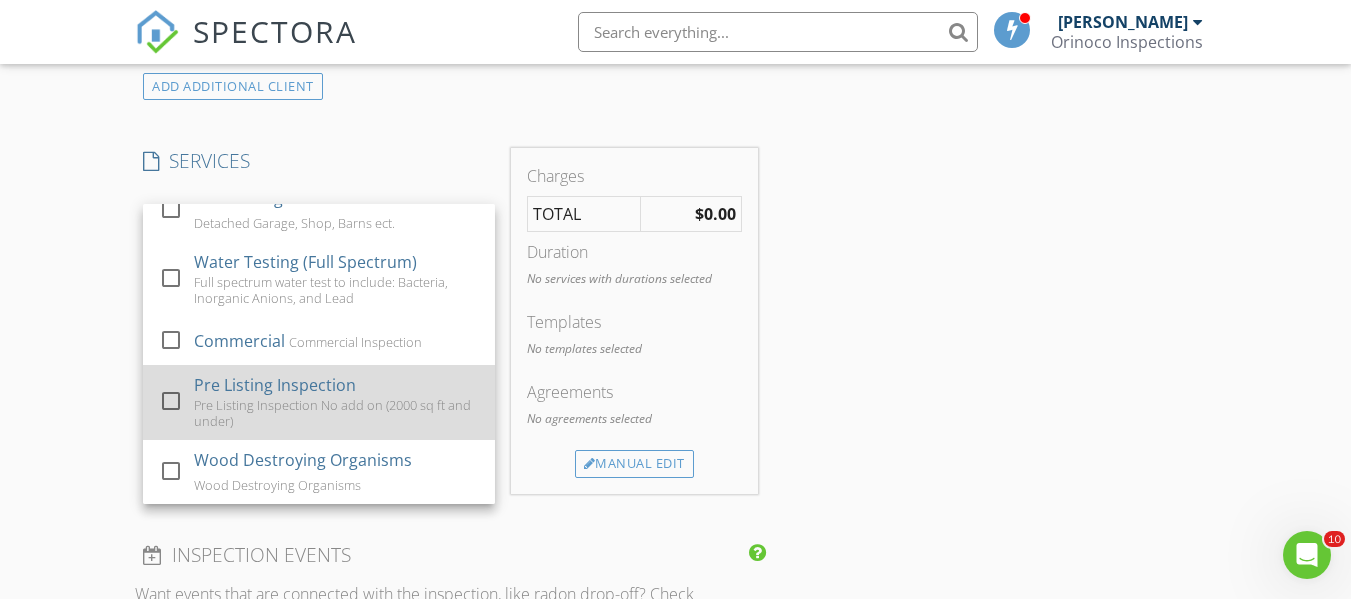 click on "Pre Listing Inspection No add on (2000 sq ft and under)" at bounding box center [336, 413] 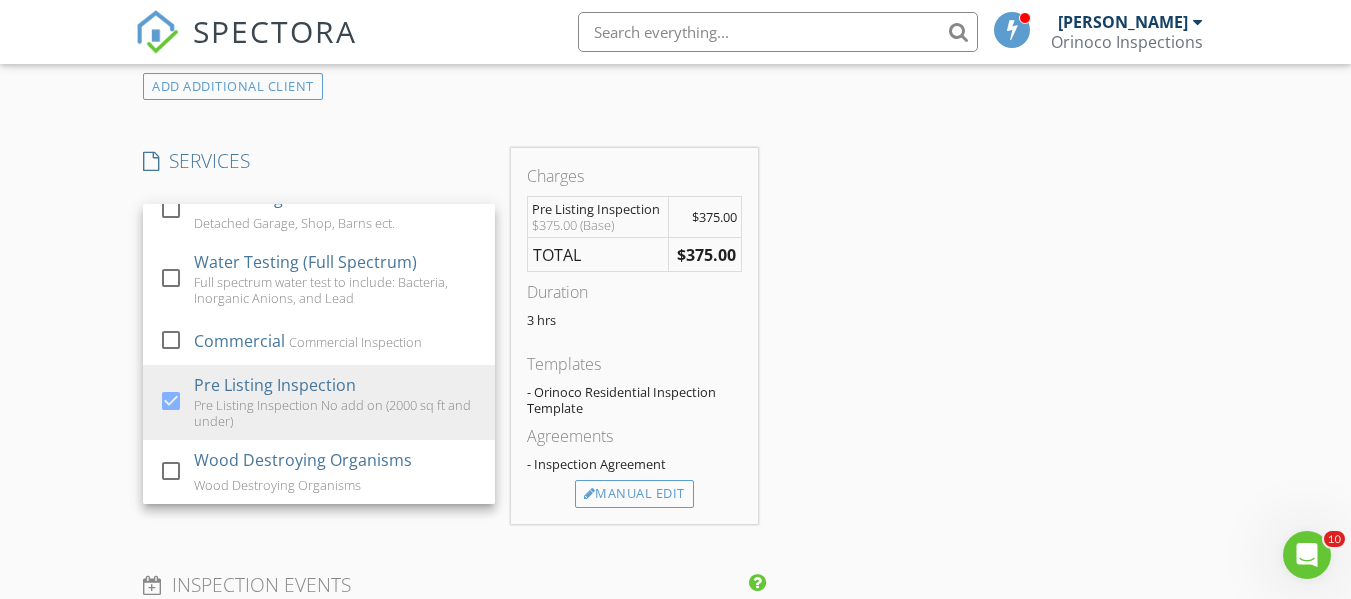 click on "INSPECTOR(S)
check_box   Joel Scafella   PRIMARY   Joel Scafella arrow_drop_down   check_box_outline_blank Joel Scafella specifically requested
Date/Time
07/15/2025 9:00 AM
Location
Address Form       Can't find your address?   Click here.
client
check_box Enable Client CC email for this inspection   Client Search     check_box_outline_blank Client is a Company/Organization     First Name Jake   Last Name Williams   Email jakewilliams0828@gmail.com   CC Email   Phone   Address   City   State   Zip       Notes   Private Notes
ADD ADDITIONAL client
SERVICES
check_box_outline_blank   Residential Inspection   Residential Inspeciton Only No add-ons  check_box_outline_blank   Red Package (Includes Residential Inspection + Sewer Line Inspection)   check_box_outline_blank" at bounding box center [675, 507] 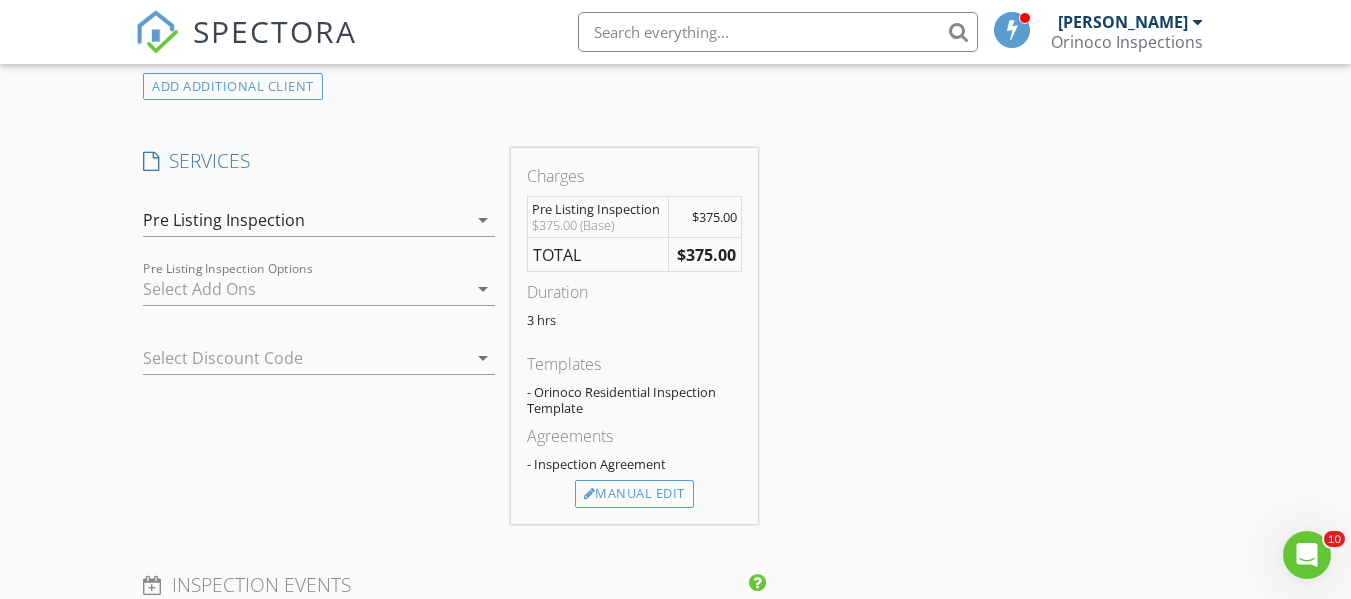 click on "arrow_drop_down" at bounding box center (483, 289) 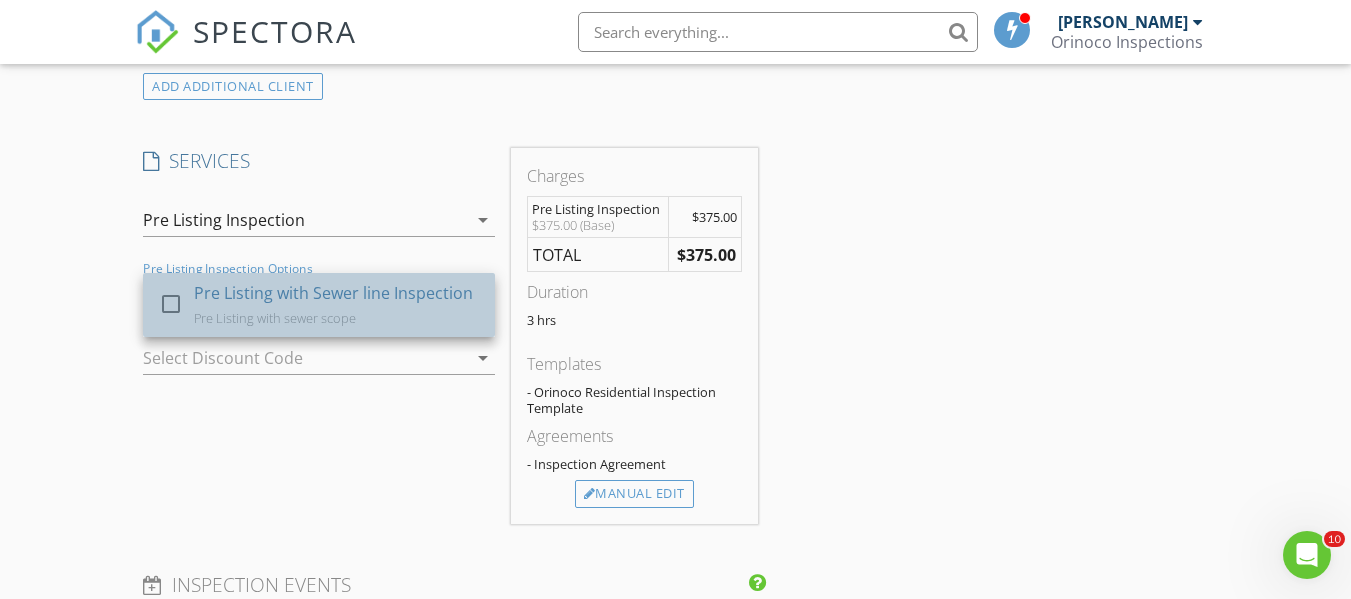 click on "Pre Listing with Sewer line Inspection   Pre Listing with sewer scope" at bounding box center (336, 305) 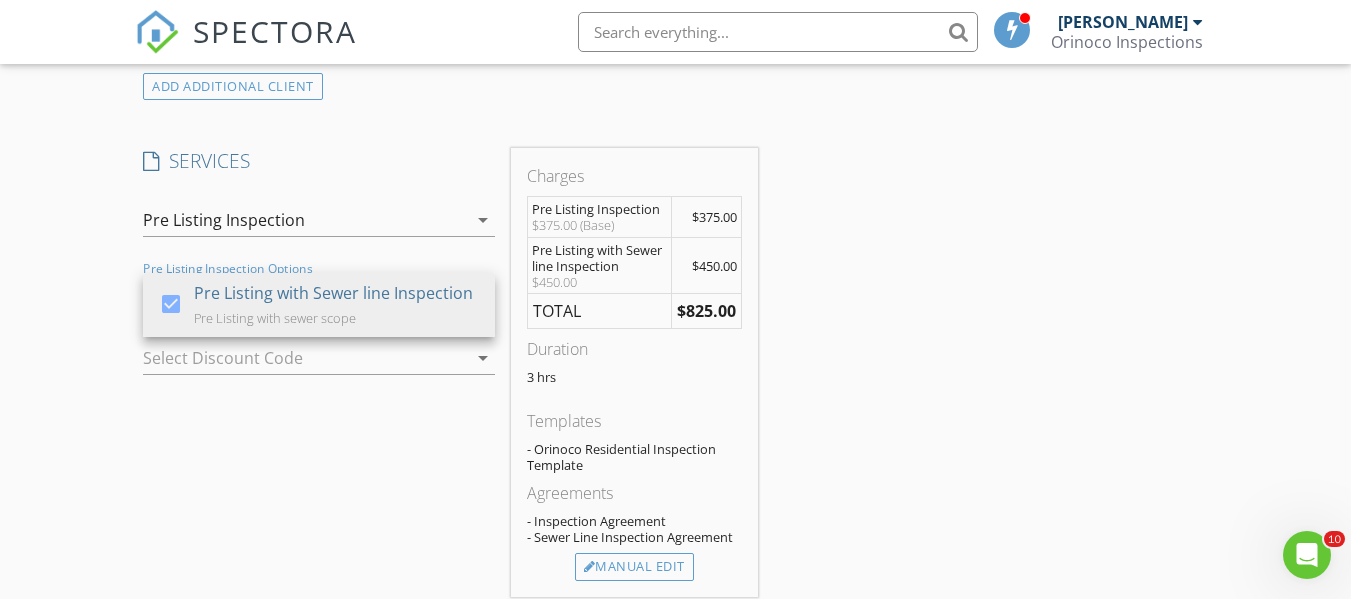 click on "INSPECTOR(S)
check_box   Joel Scafella   PRIMARY   Joel Scafella arrow_drop_down   check_box_outline_blank Joel Scafella specifically requested
Date/Time
07/15/2025 9:00 AM
Location
Address Form       Can't find your address?   Click here.
client
check_box Enable Client CC email for this inspection   Client Search     check_box_outline_blank Client is a Company/Organization     First Name Jake   Last Name Williams   Email jakewilliams0828@gmail.com   CC Email   Phone   Address   City   State   Zip       Notes   Private Notes
ADD ADDITIONAL client
SERVICES
check_box_outline_blank   Residential Inspection   Residential Inspeciton Only No add-ons  check_box_outline_blank   Red Package (Includes Residential Inspection + Sewer Line Inspection)   check_box_outline_blank" at bounding box center (675, 544) 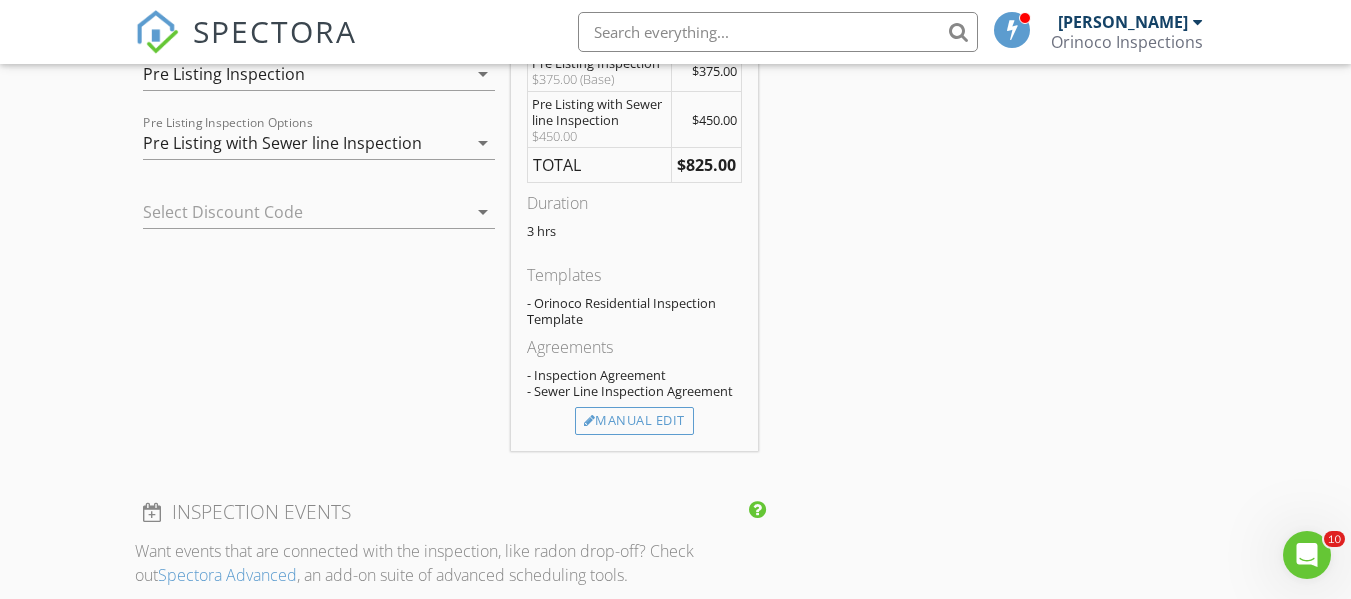 scroll, scrollTop: 1500, scrollLeft: 0, axis: vertical 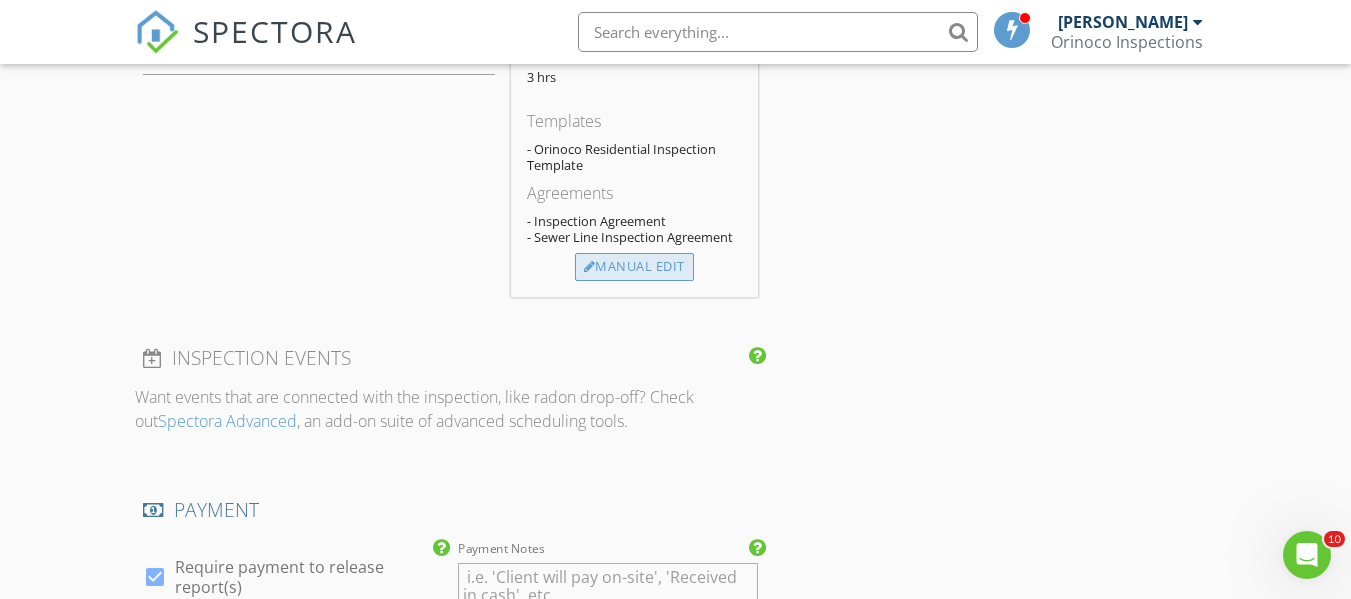 click on "Manual Edit" at bounding box center [634, 267] 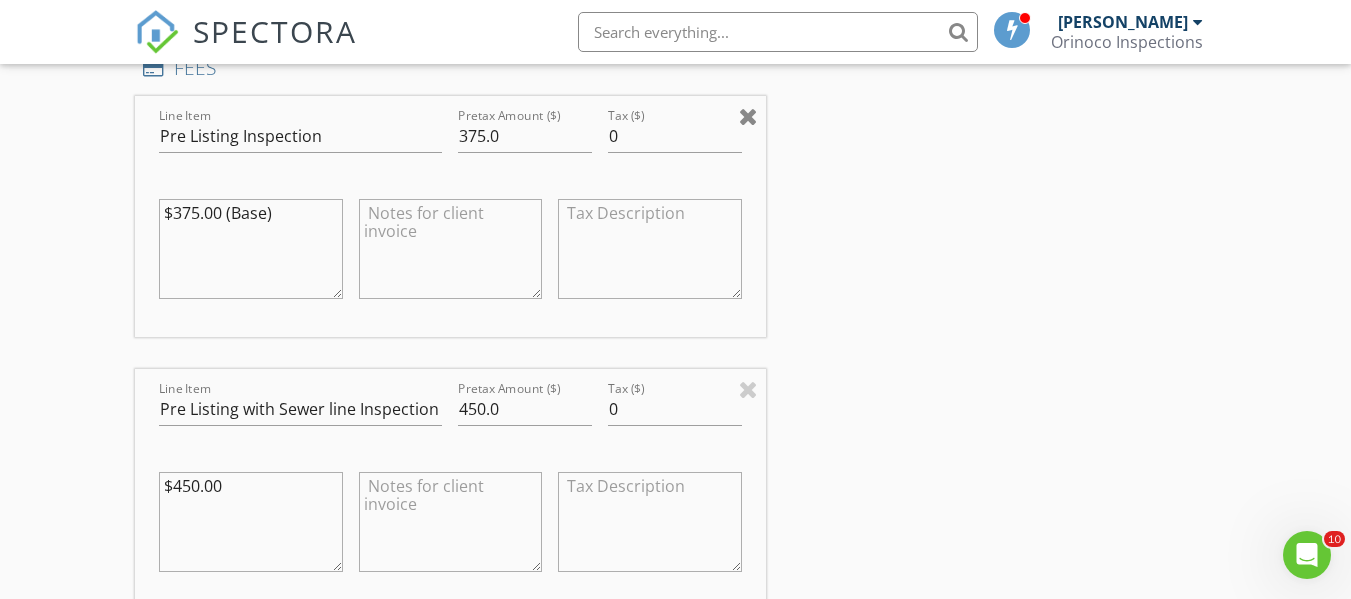 click at bounding box center [748, 116] 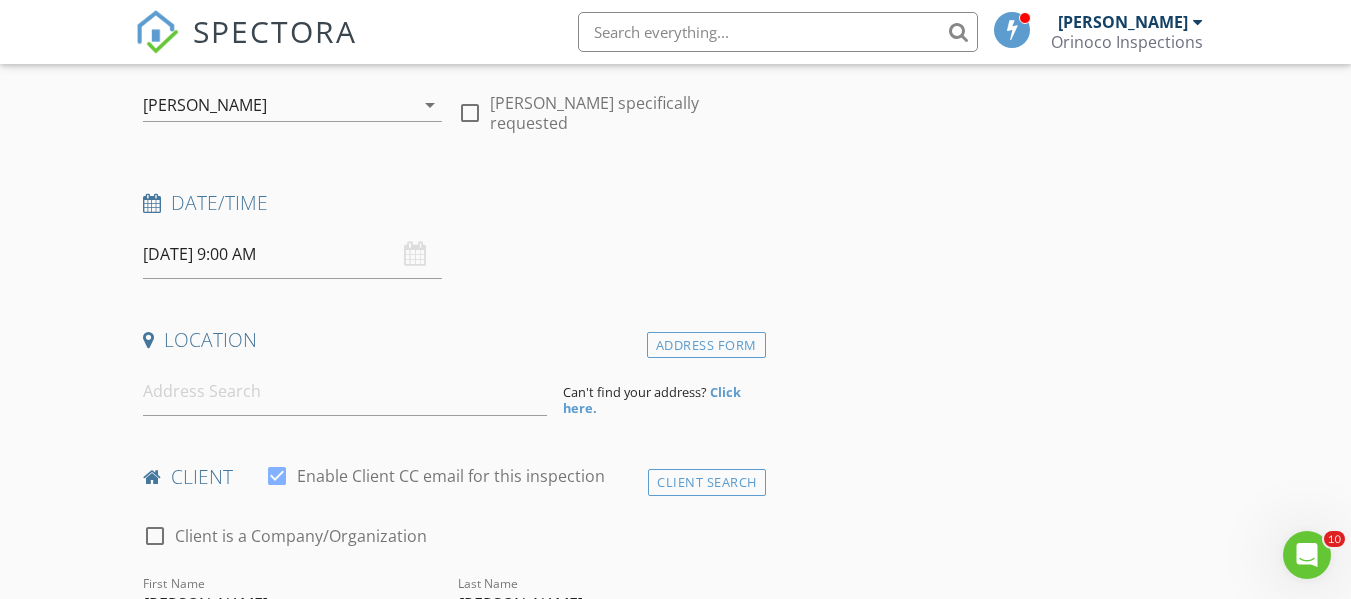 scroll, scrollTop: 300, scrollLeft: 0, axis: vertical 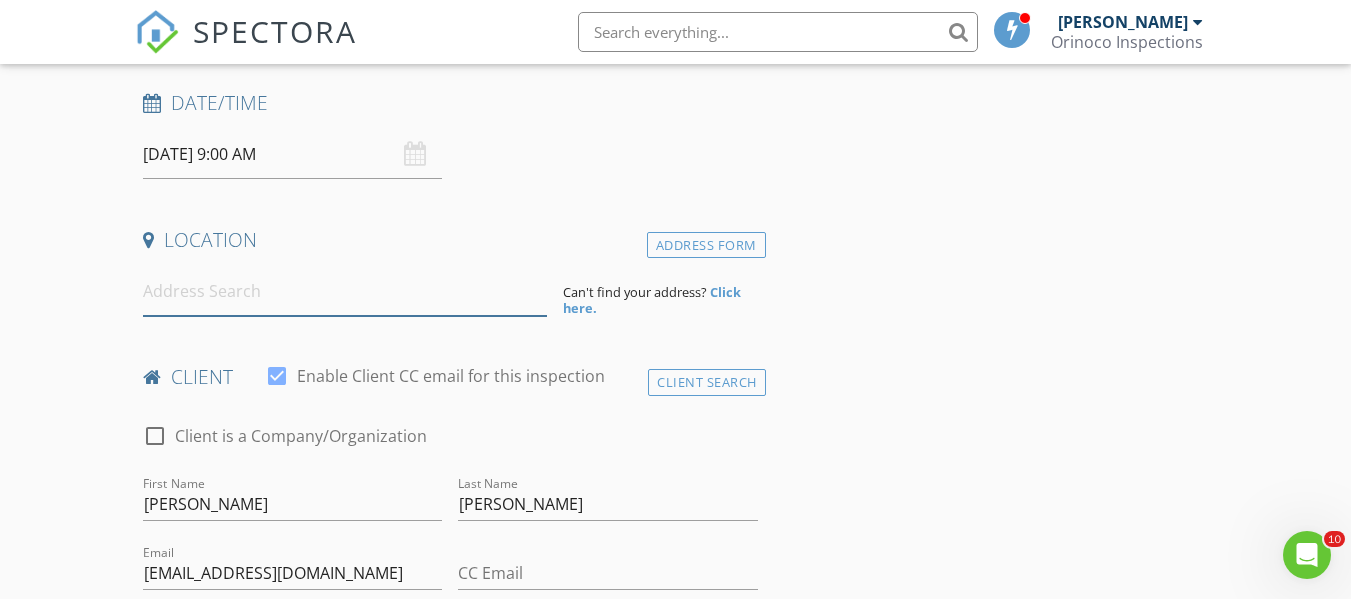 click at bounding box center [345, 291] 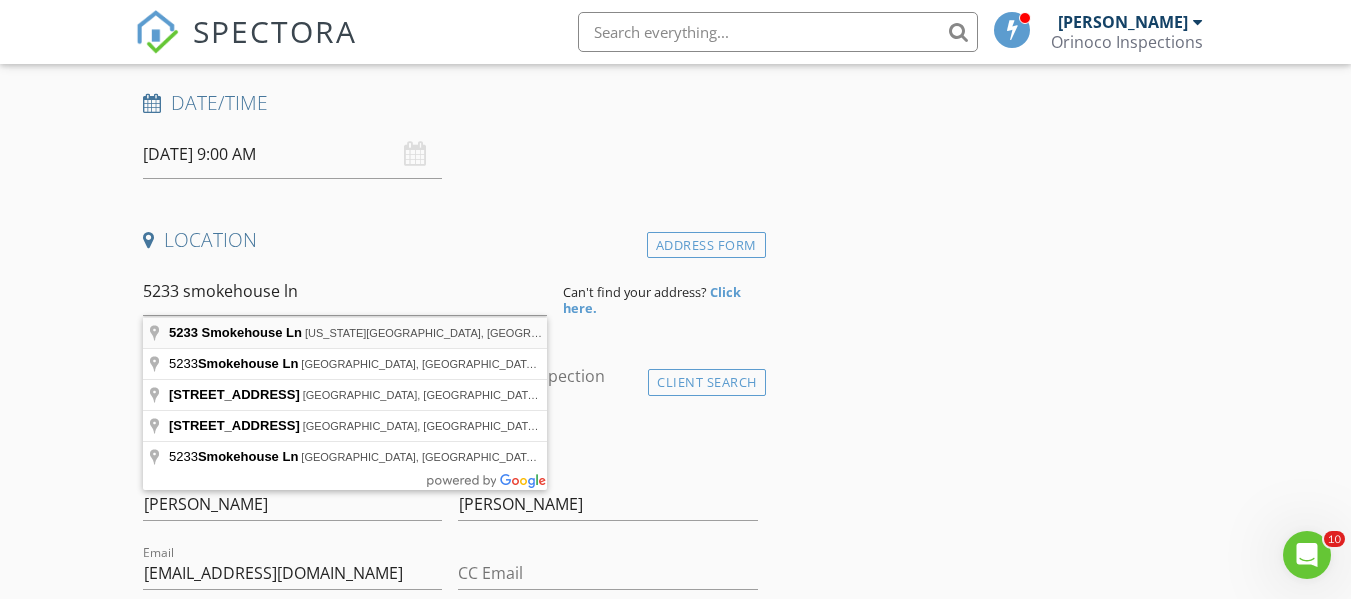 type on "5233 Smokehouse Ln, Colorado Springs, CO, USA" 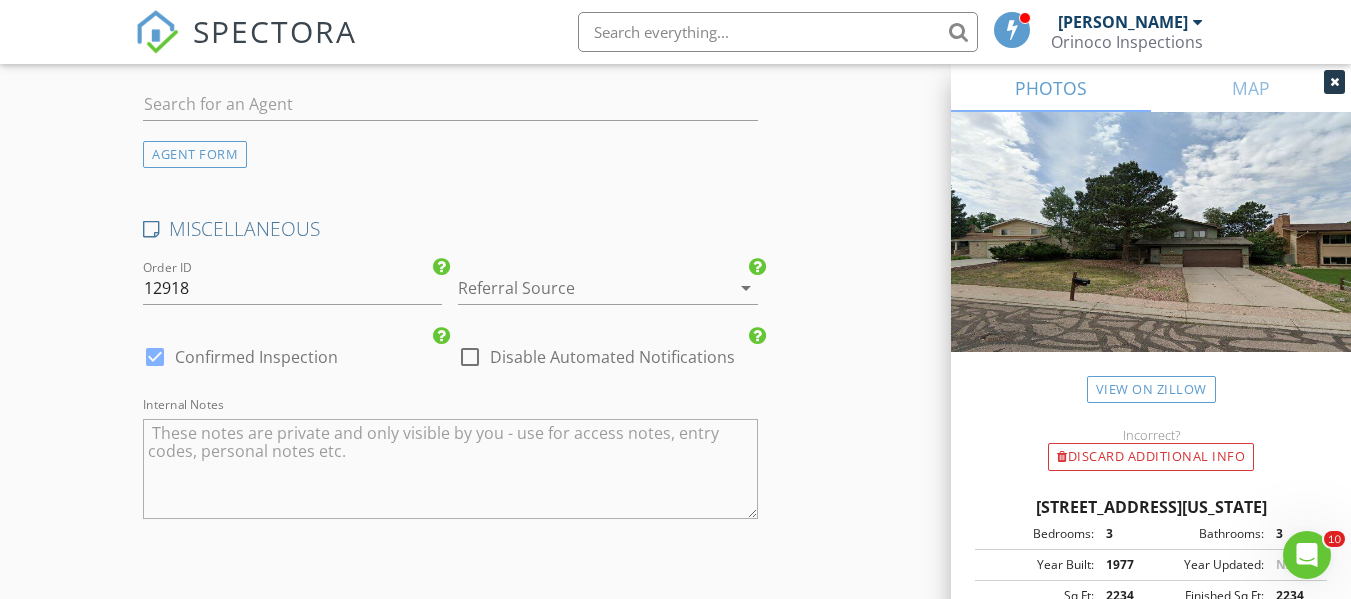 scroll, scrollTop: 3280, scrollLeft: 0, axis: vertical 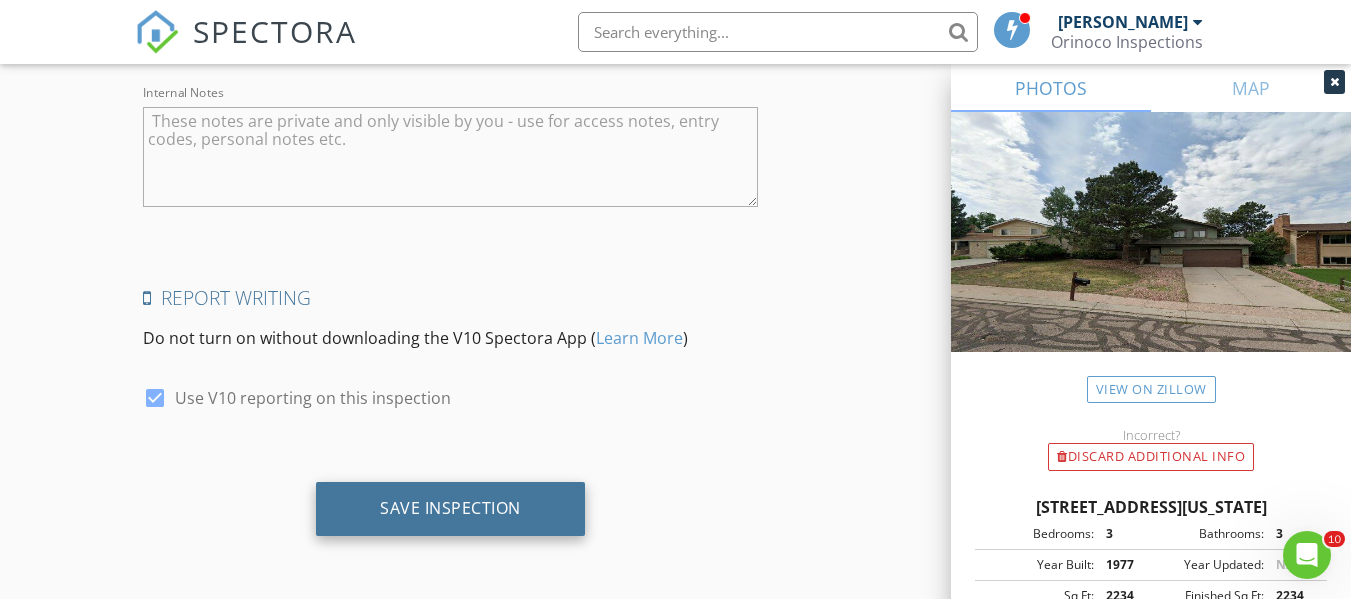 click on "Save Inspection" at bounding box center (450, 508) 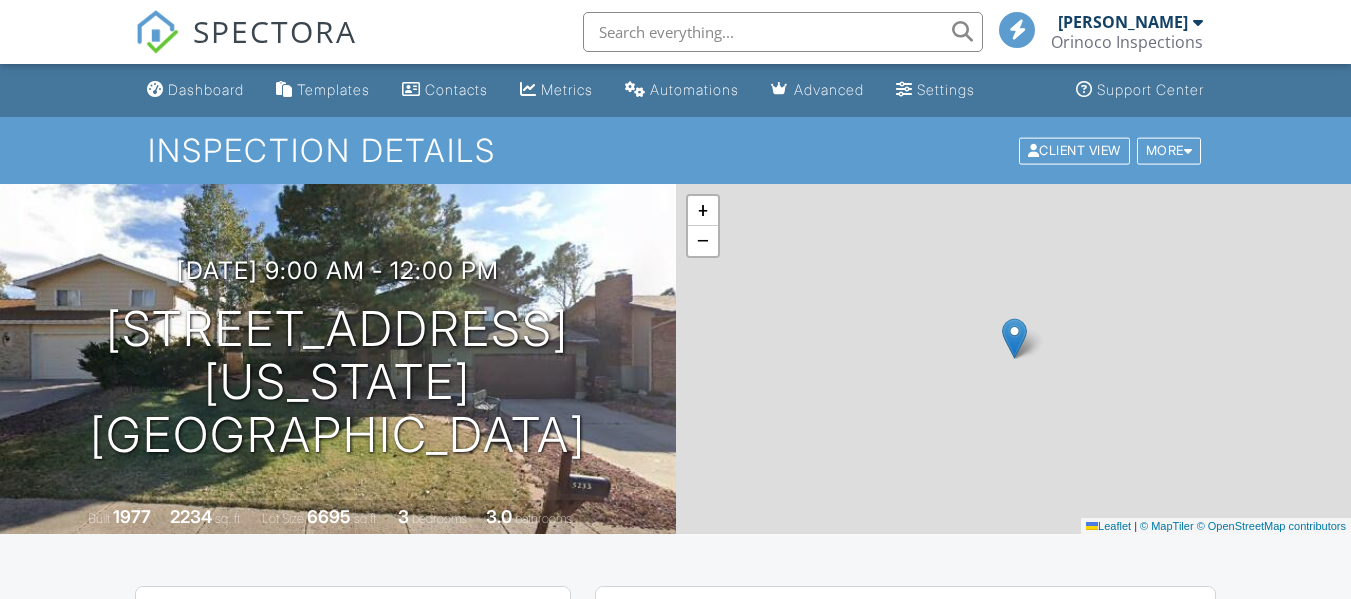 scroll, scrollTop: 0, scrollLeft: 0, axis: both 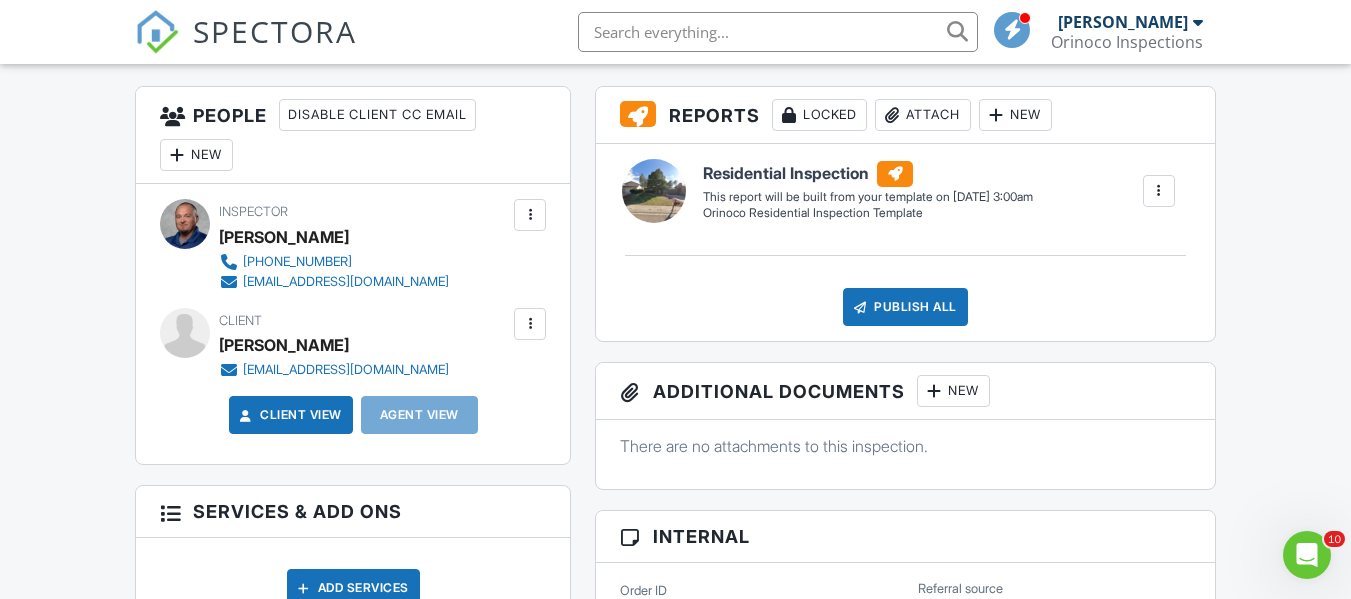 click at bounding box center [177, 155] 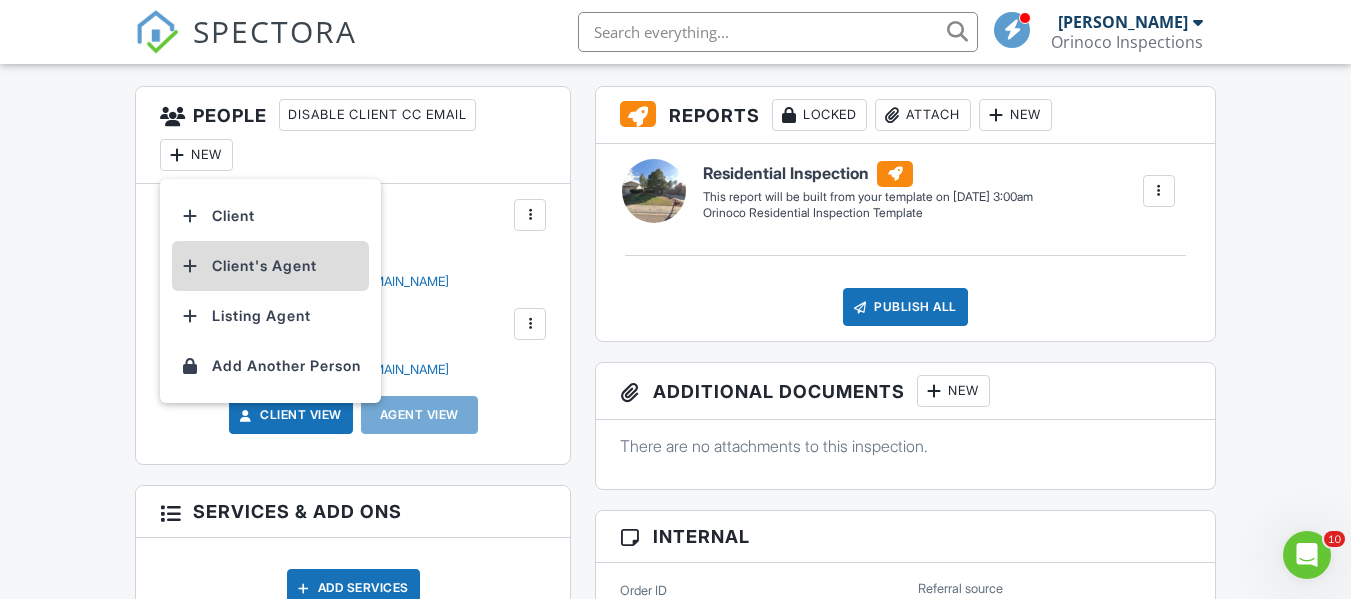 click on "Client's Agent" at bounding box center (270, 266) 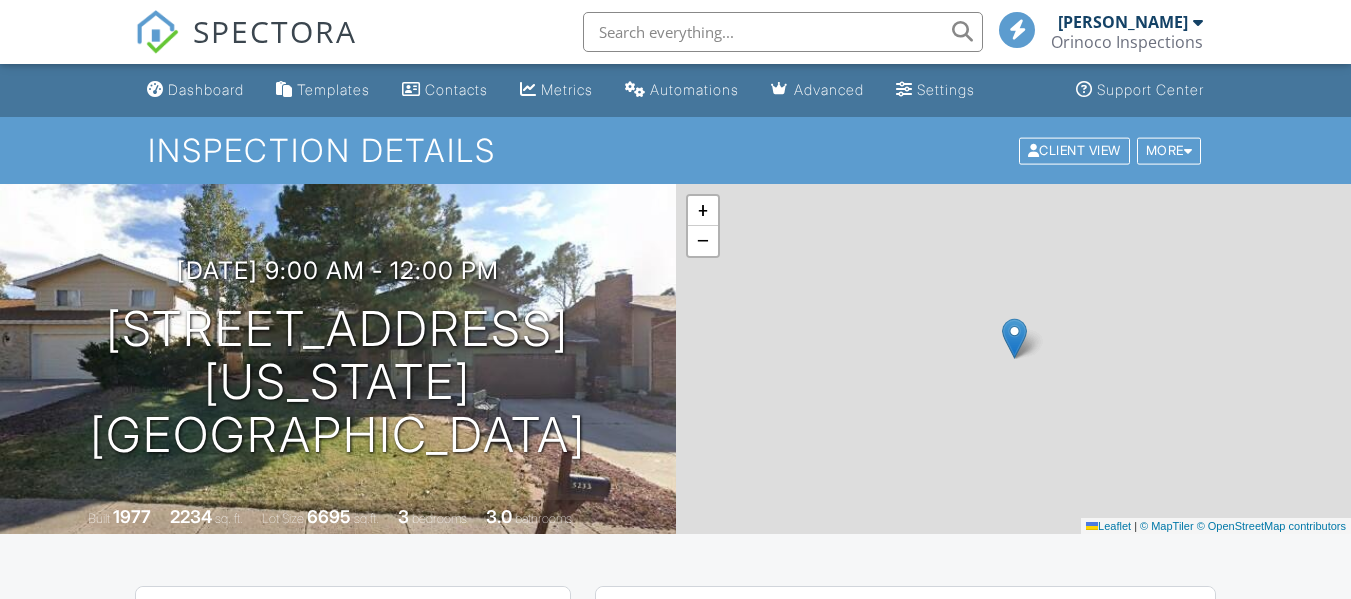 scroll, scrollTop: 500, scrollLeft: 0, axis: vertical 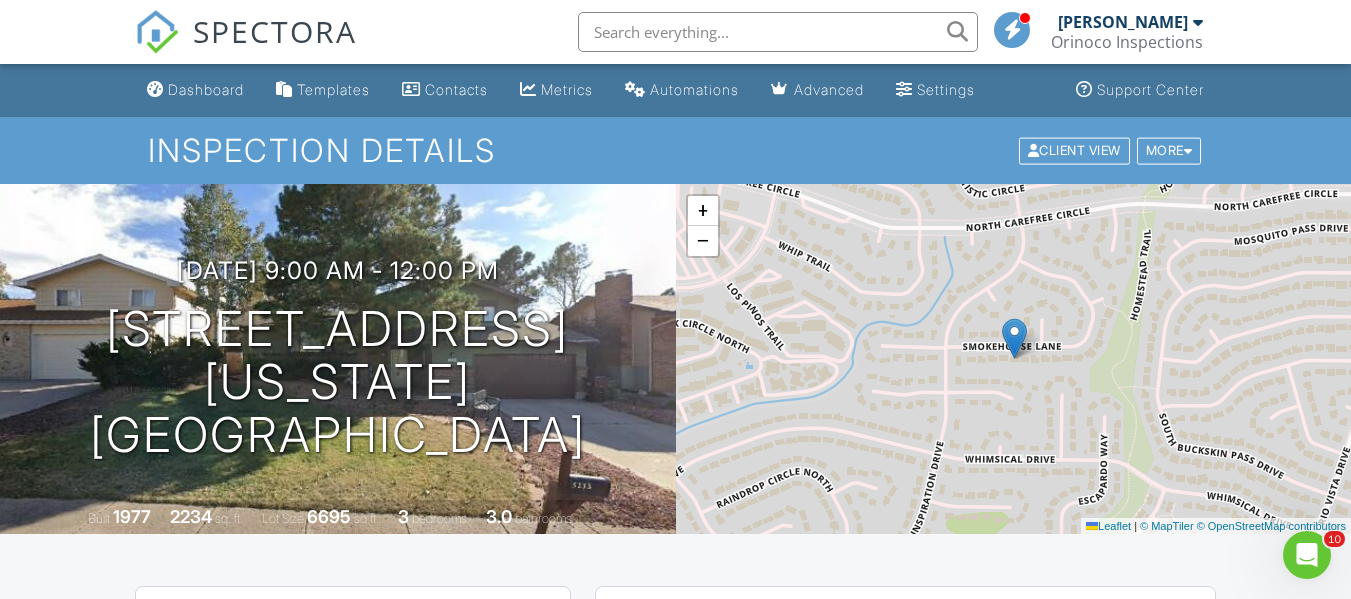 click on "Dashboard" at bounding box center [206, 89] 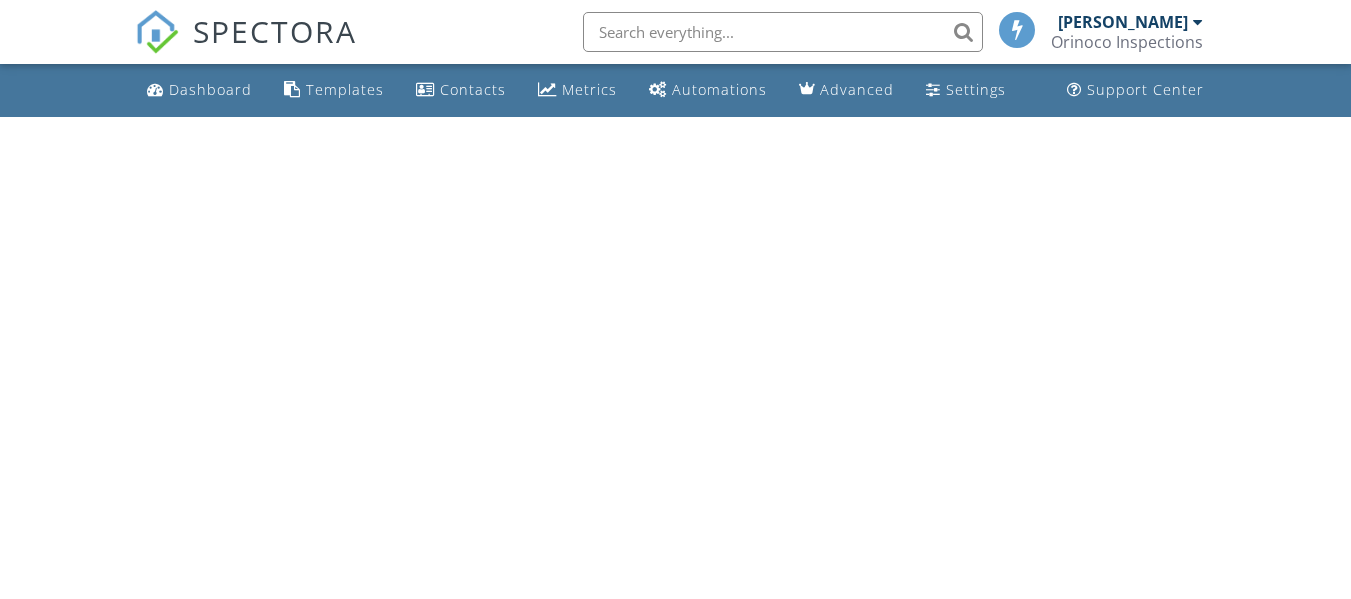 scroll, scrollTop: 0, scrollLeft: 0, axis: both 